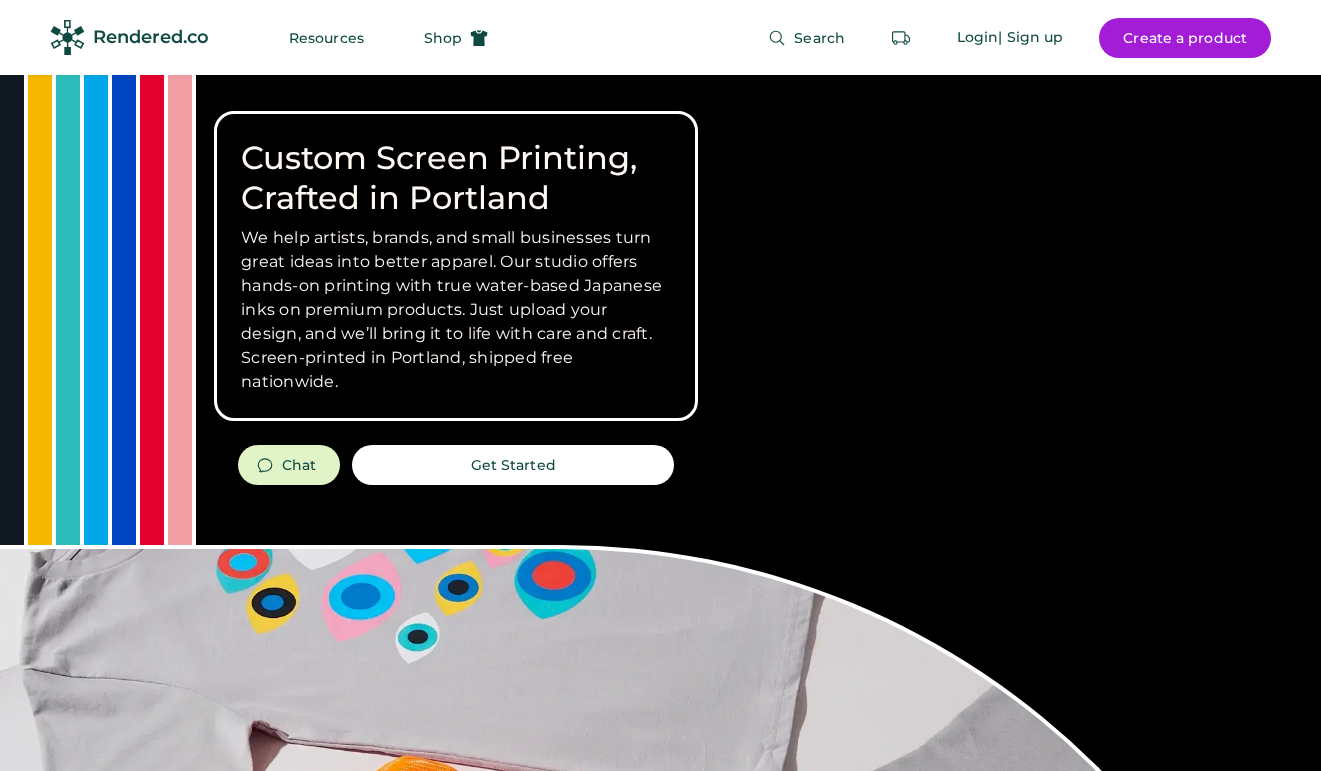 scroll, scrollTop: 0, scrollLeft: 0, axis: both 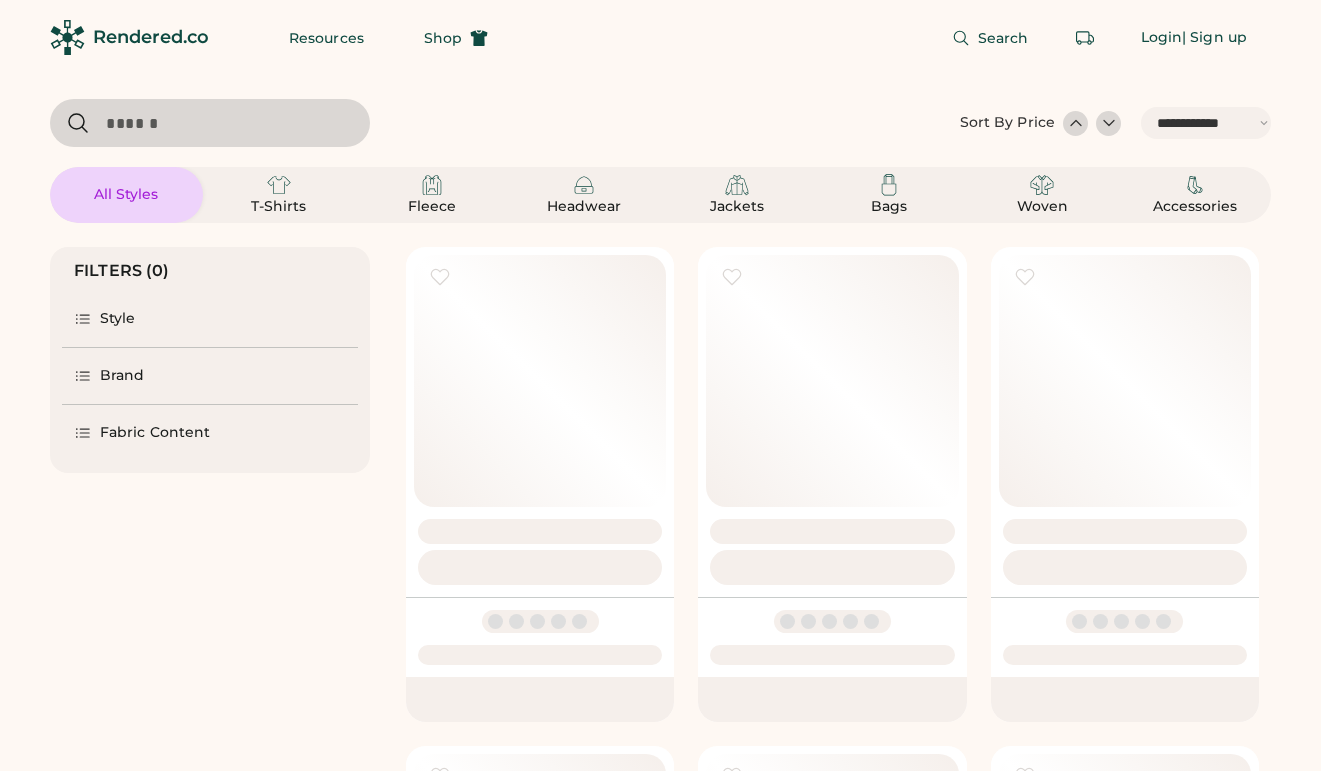 select on "*****" 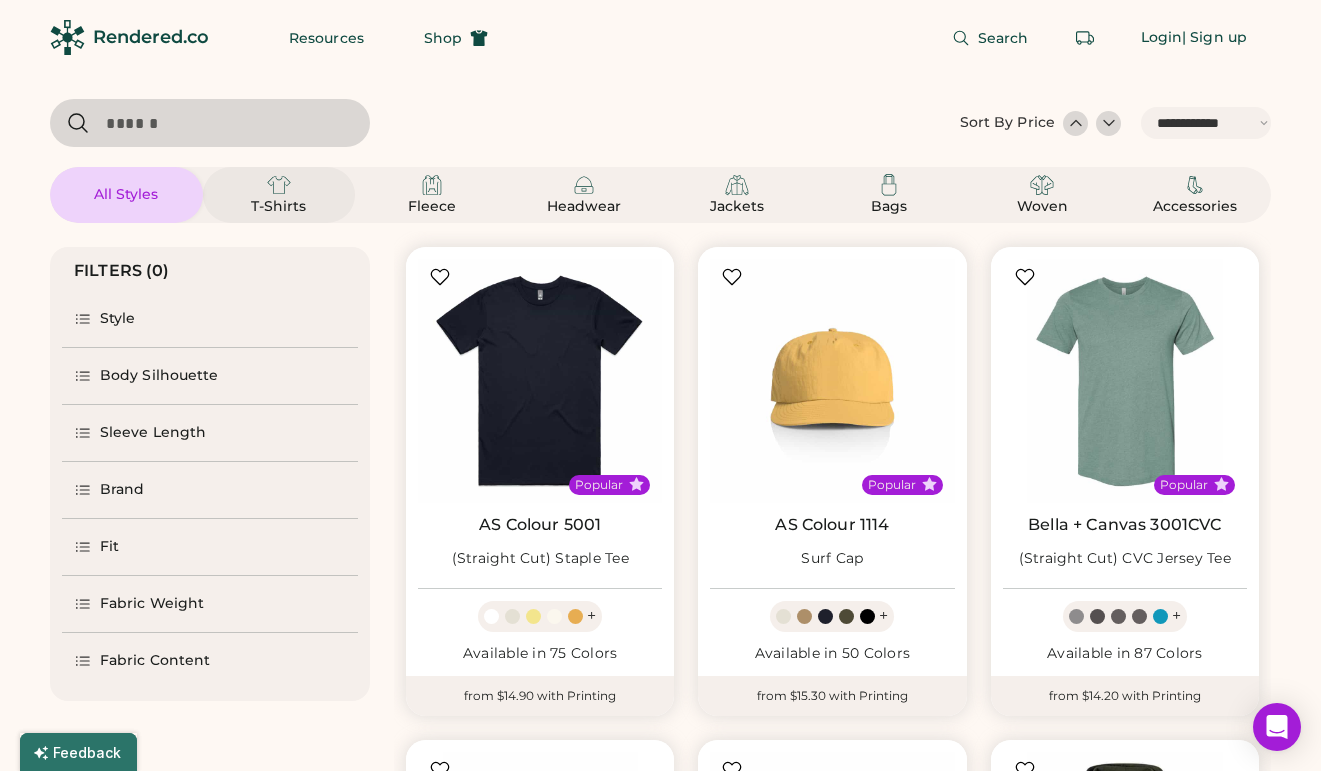 click on "T-Shirts" at bounding box center [279, 195] 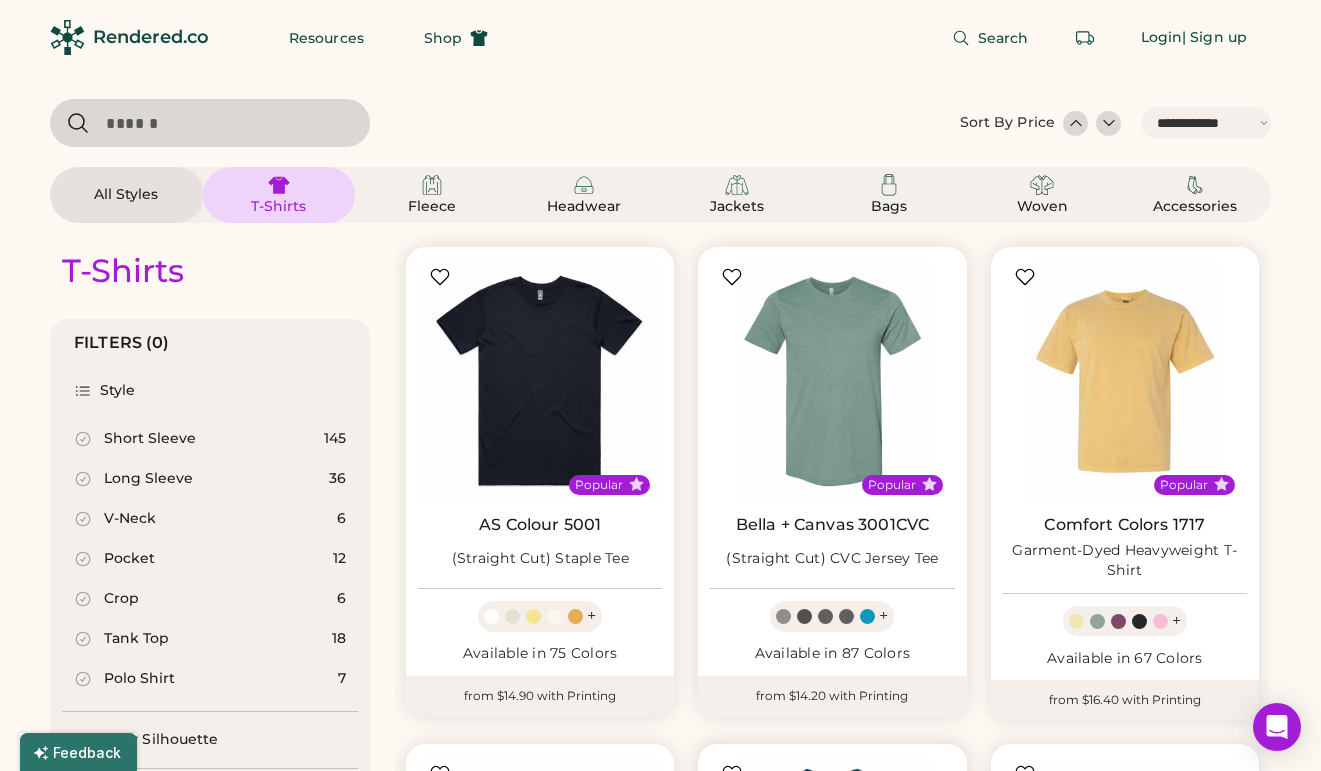 scroll, scrollTop: 0, scrollLeft: 0, axis: both 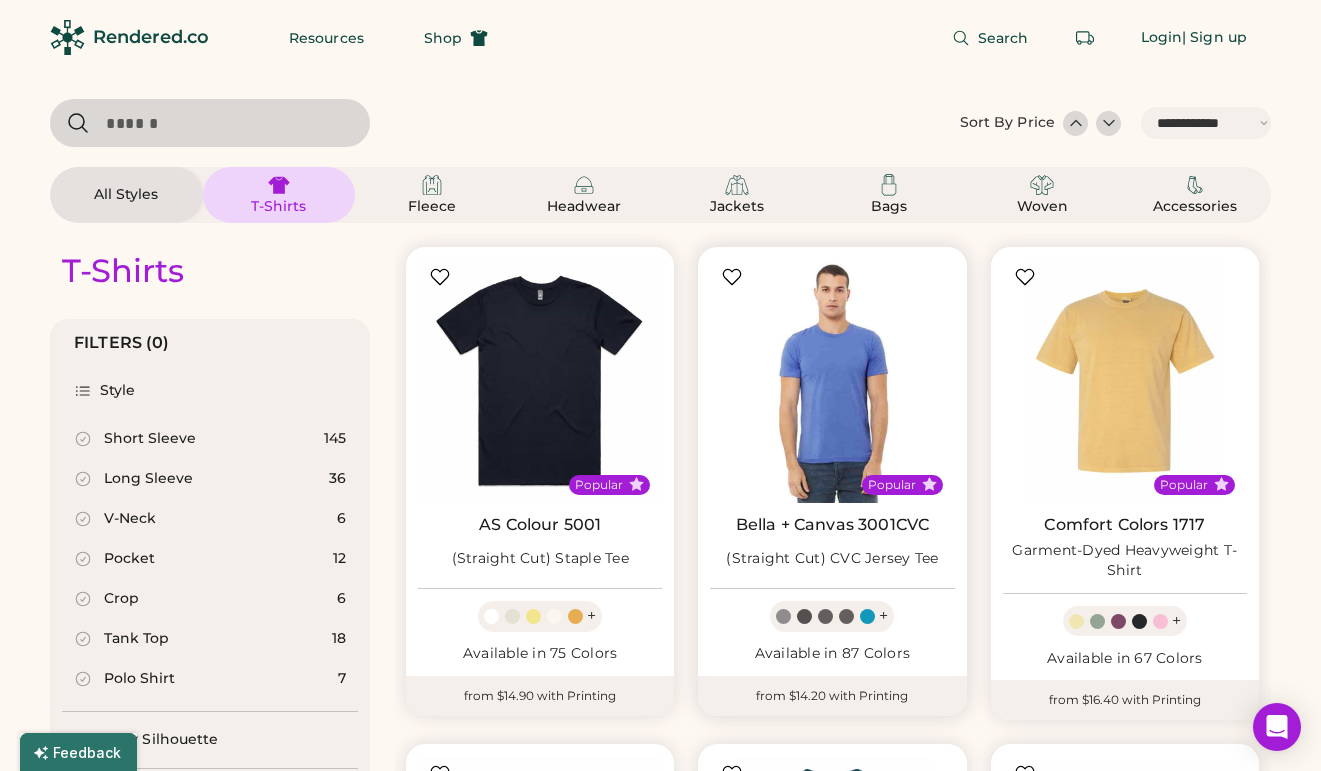 click at bounding box center [832, 381] 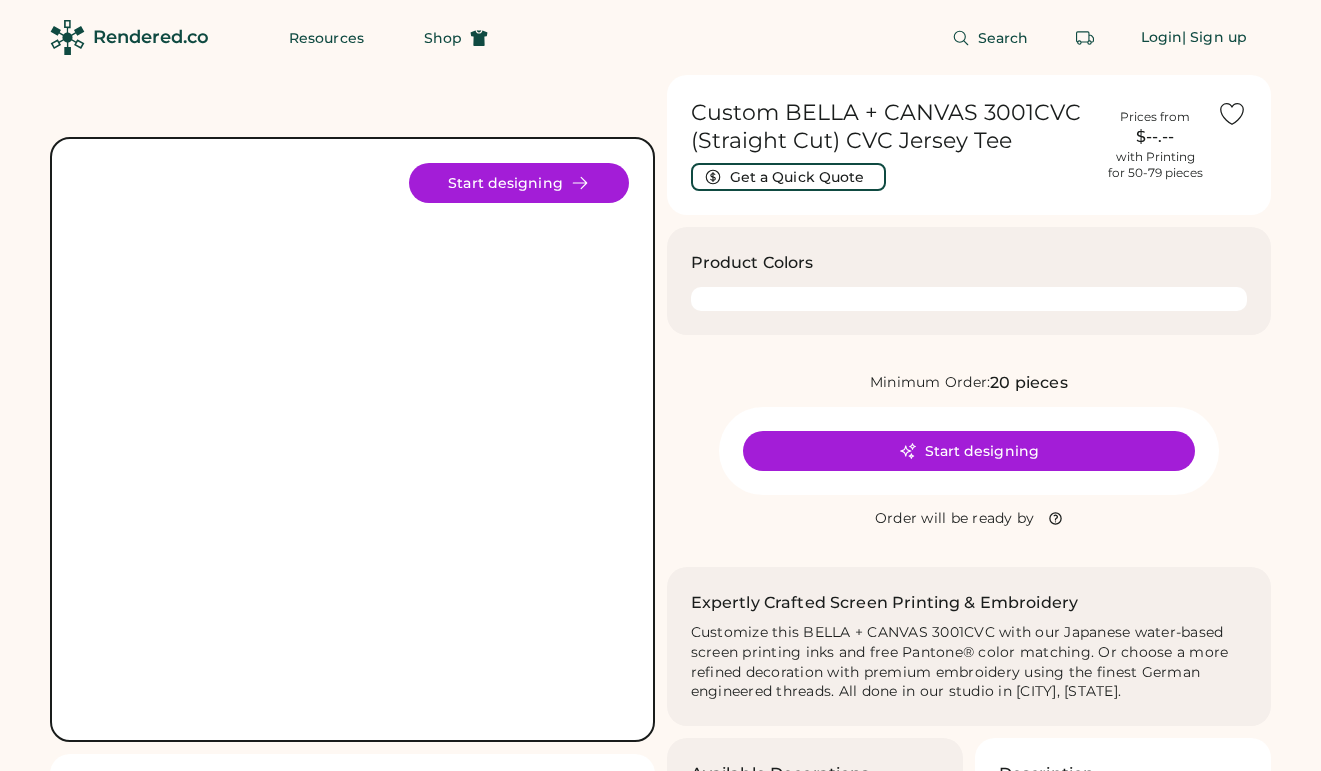 scroll, scrollTop: 0, scrollLeft: 0, axis: both 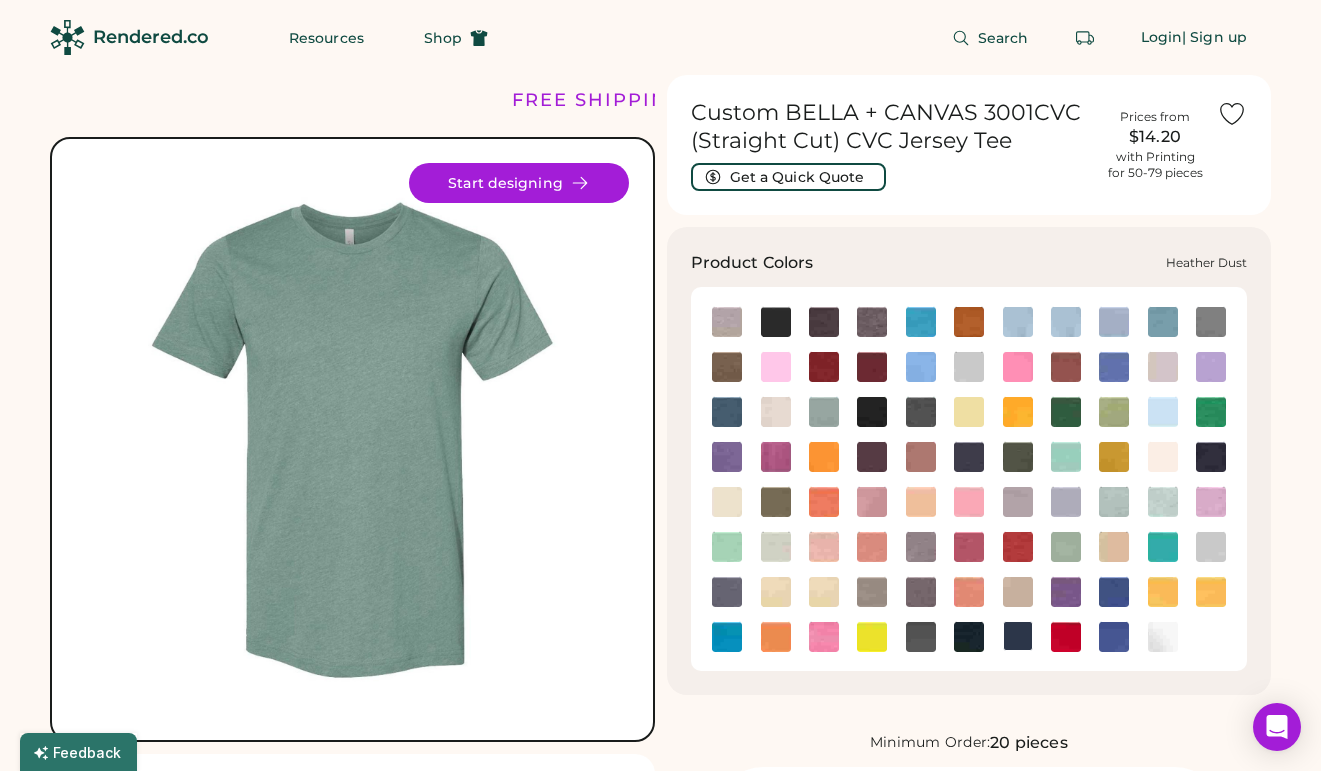 click 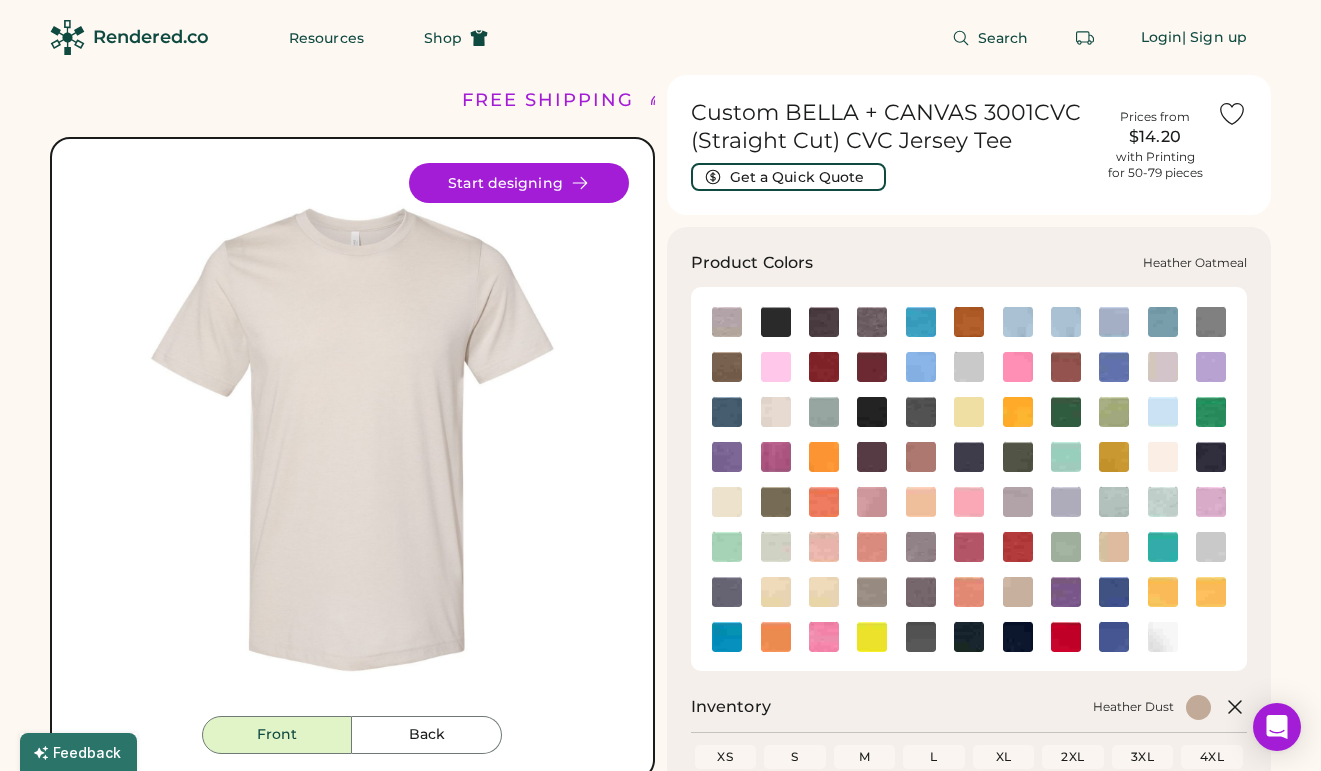 click 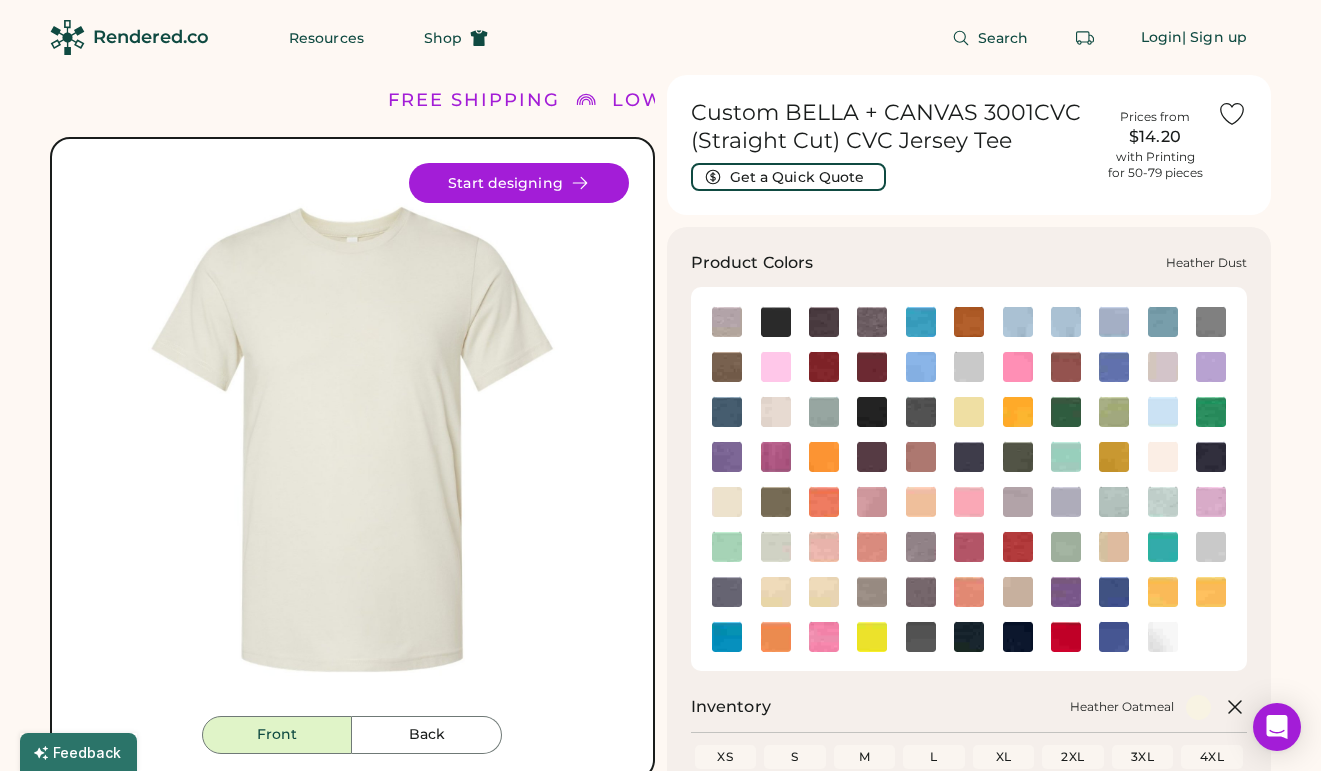 click 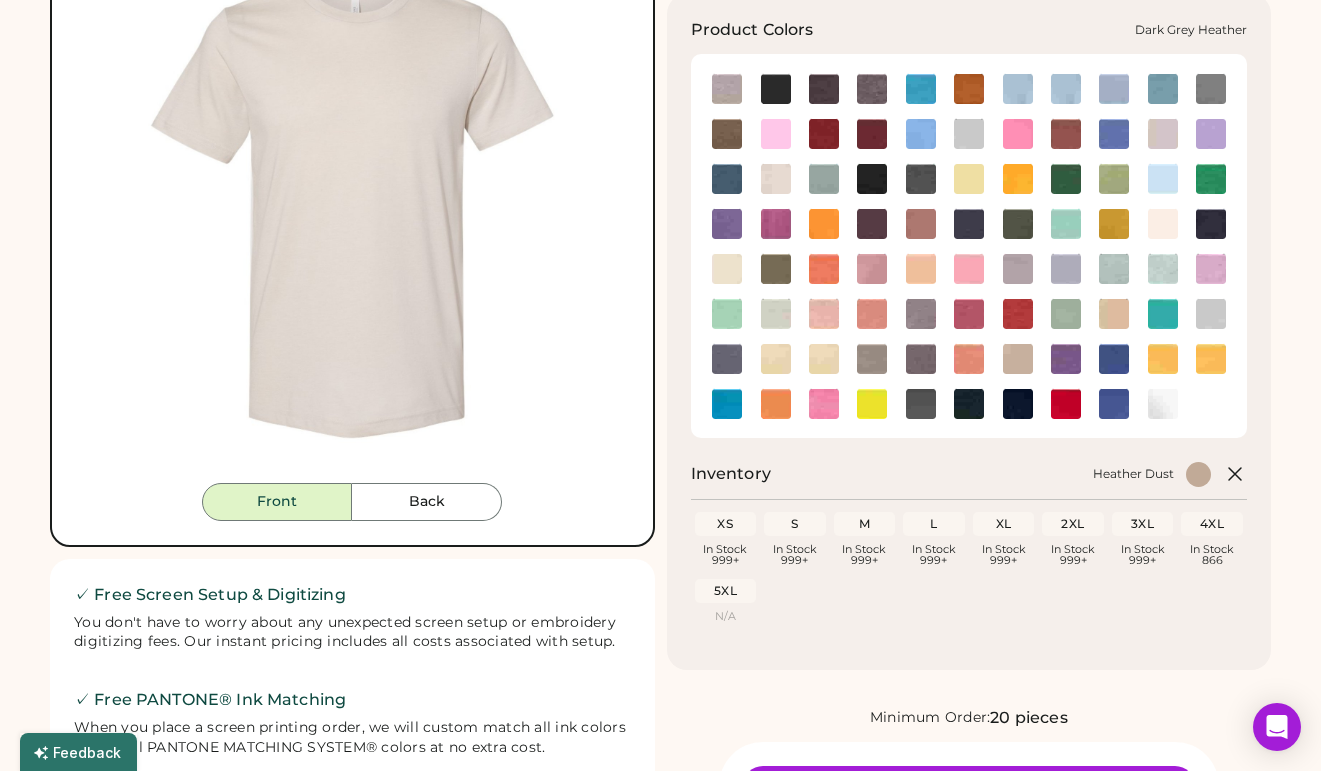 scroll, scrollTop: 248, scrollLeft: 0, axis: vertical 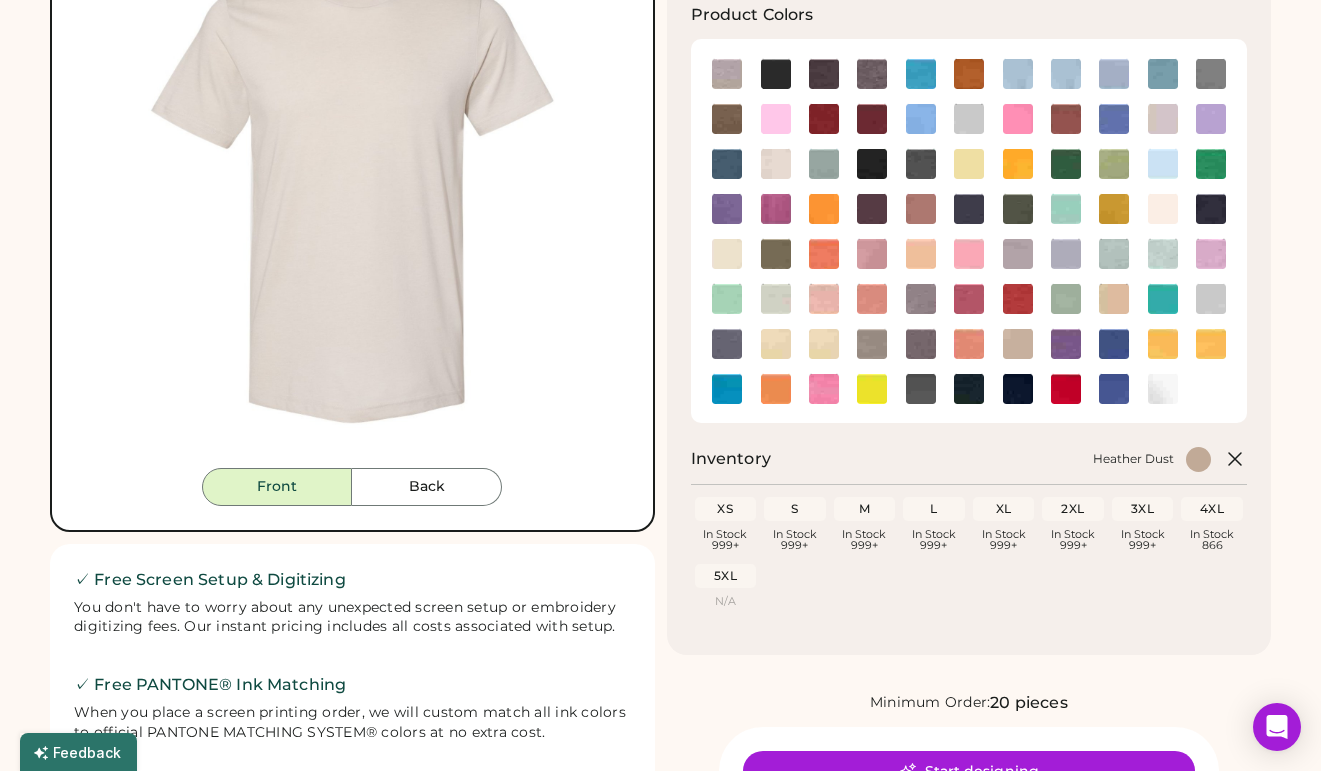 click on "M" at bounding box center (865, 509) 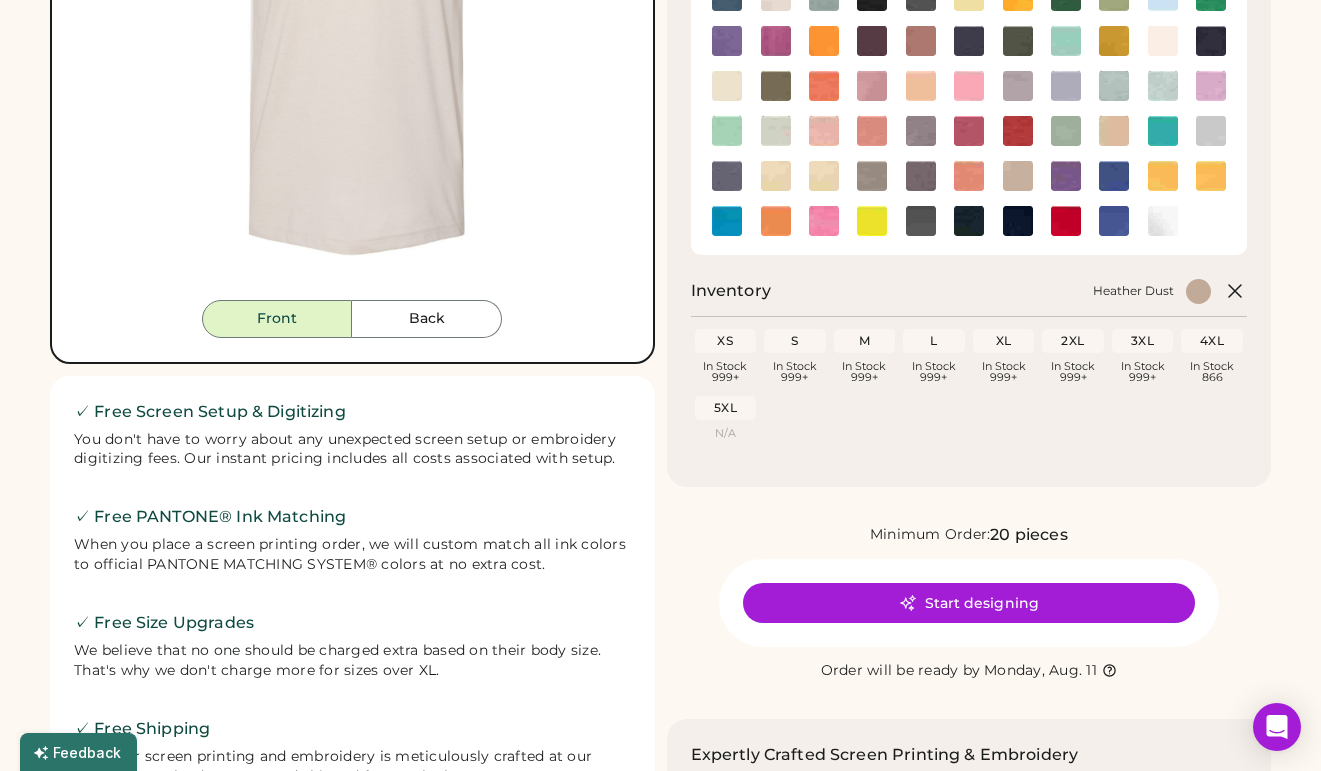 scroll, scrollTop: 496, scrollLeft: 0, axis: vertical 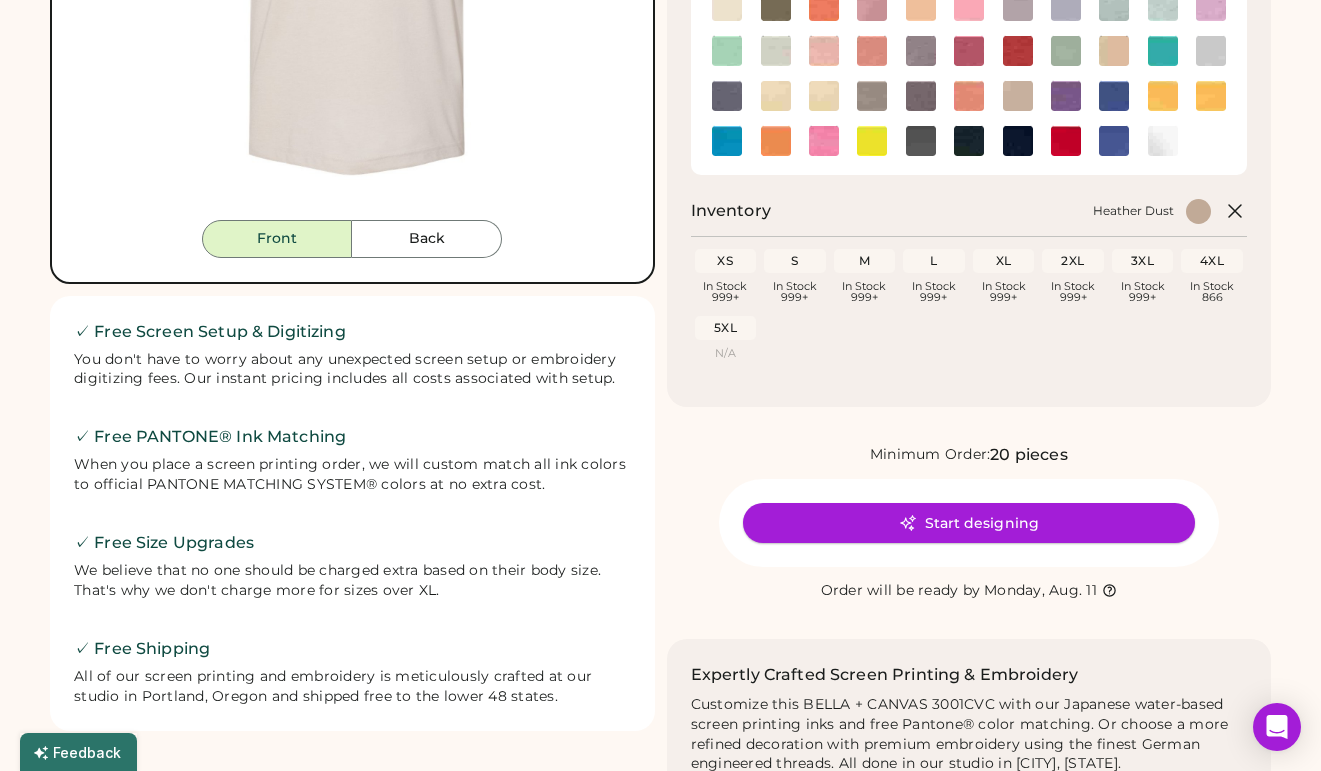 click on "Start designing" at bounding box center (969, 523) 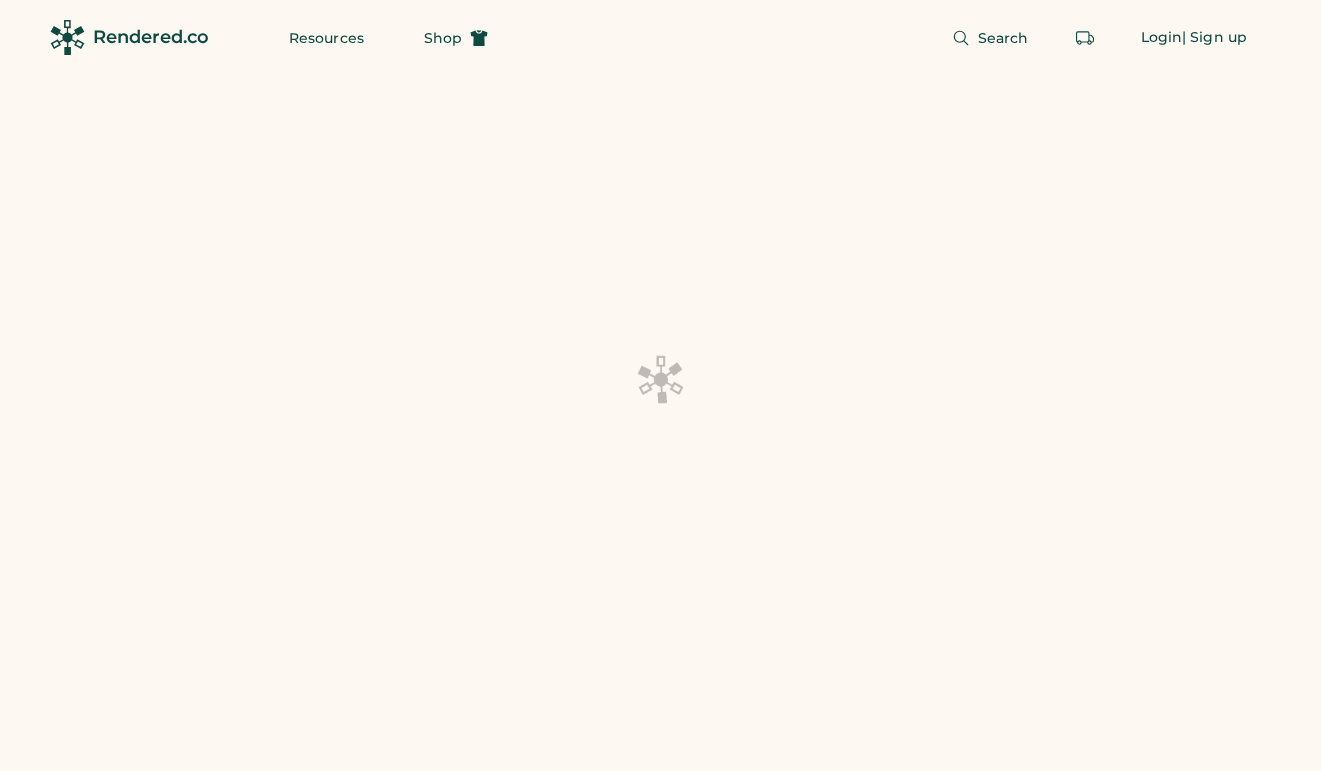 scroll, scrollTop: 0, scrollLeft: 0, axis: both 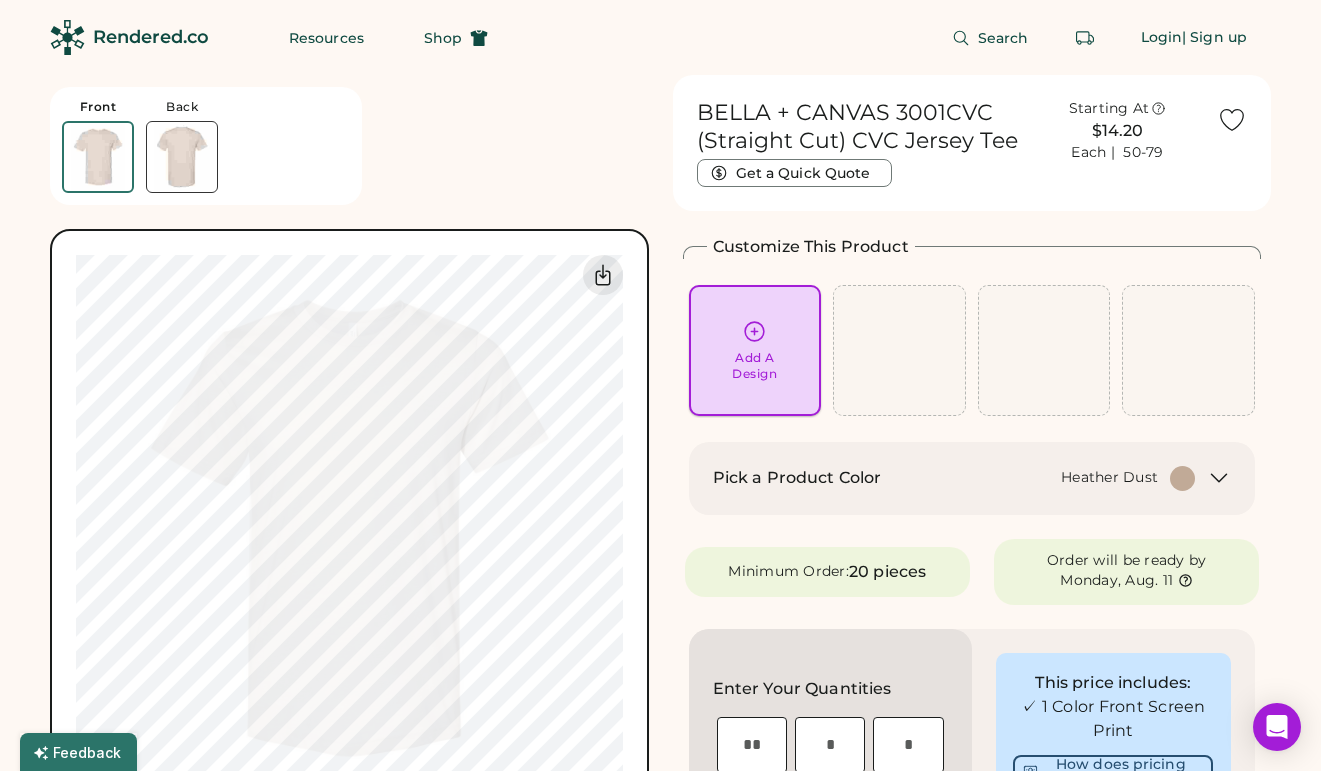 click on "Add A
Design" at bounding box center [754, 366] 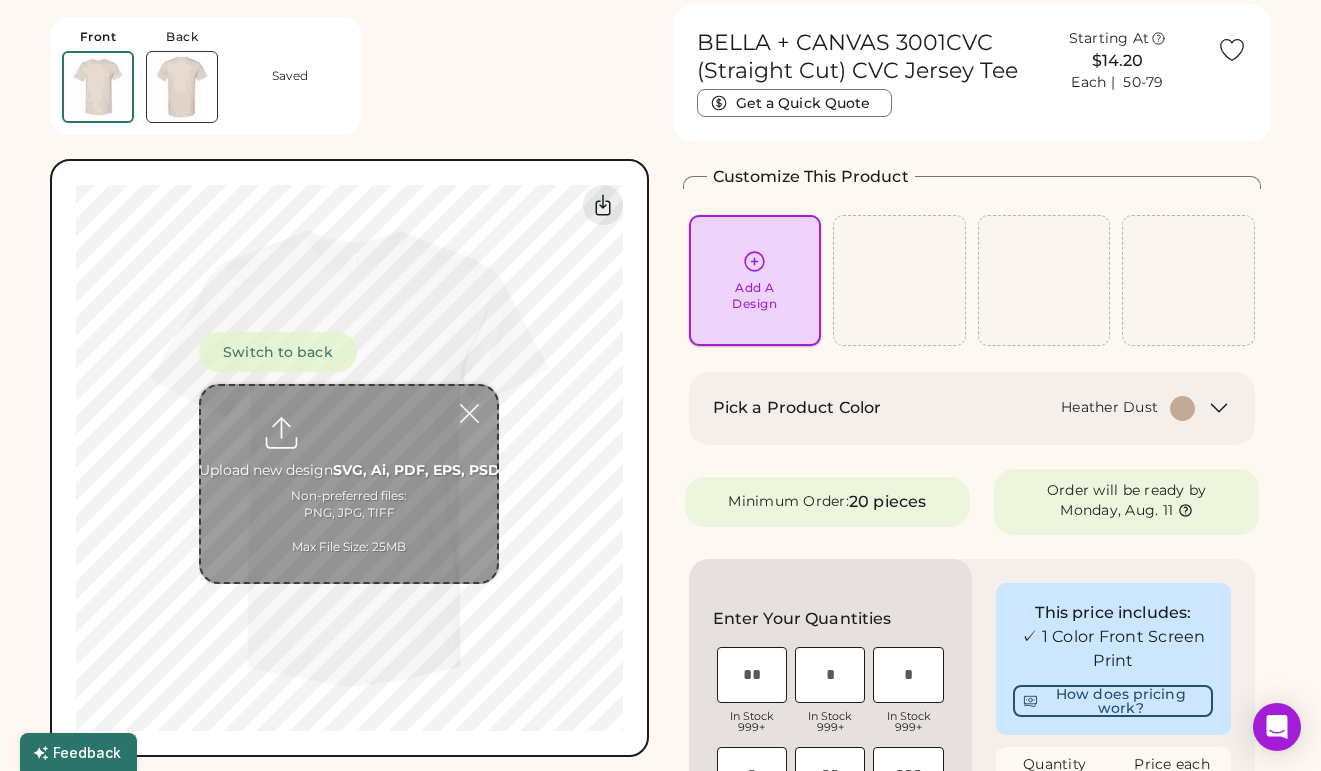 scroll, scrollTop: 75, scrollLeft: 0, axis: vertical 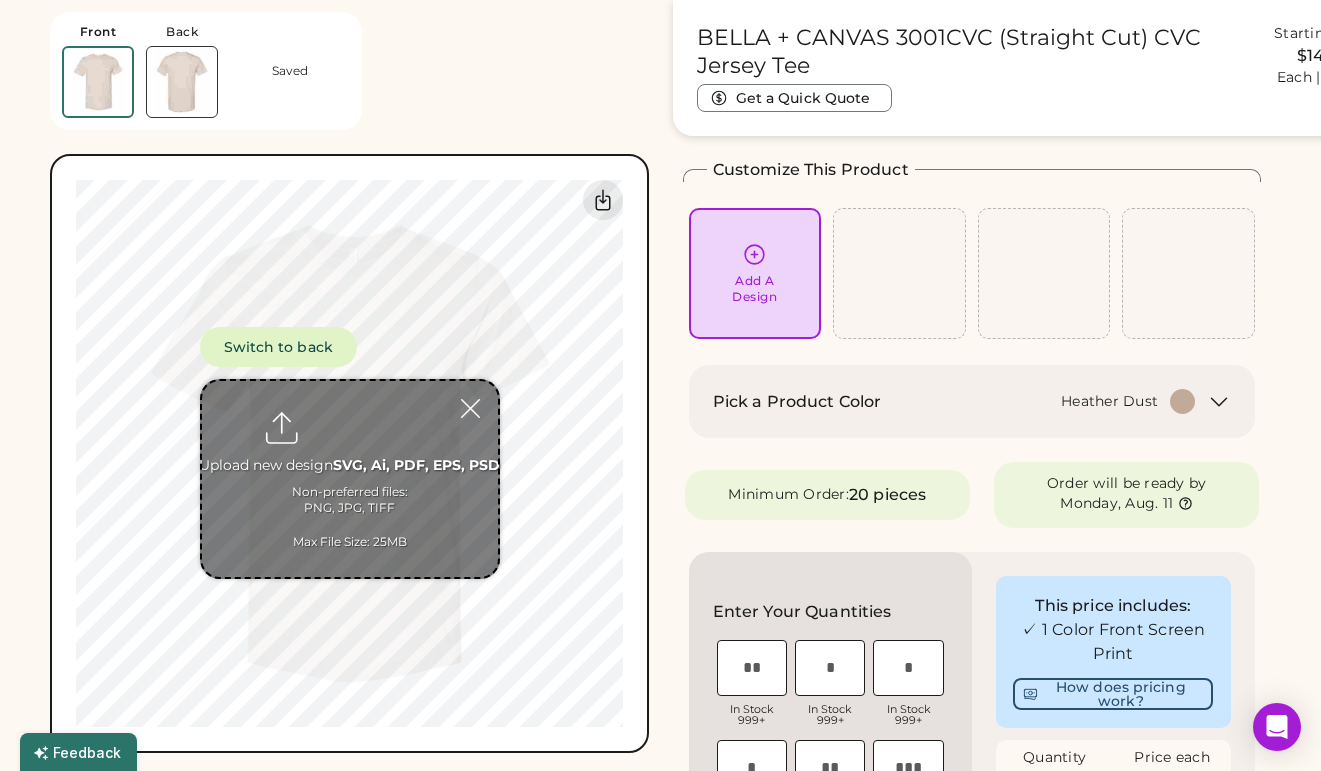 type on "**********" 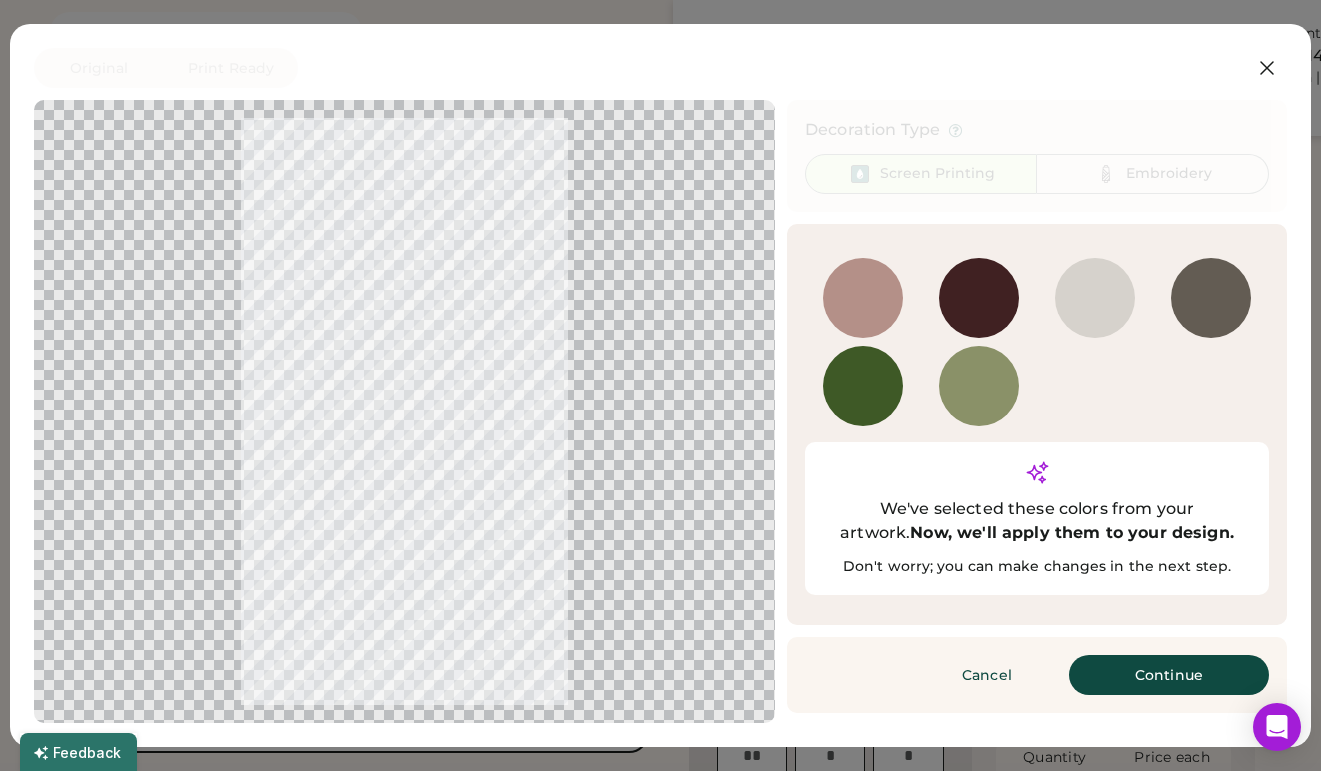 click on "Continue" at bounding box center (1169, 675) 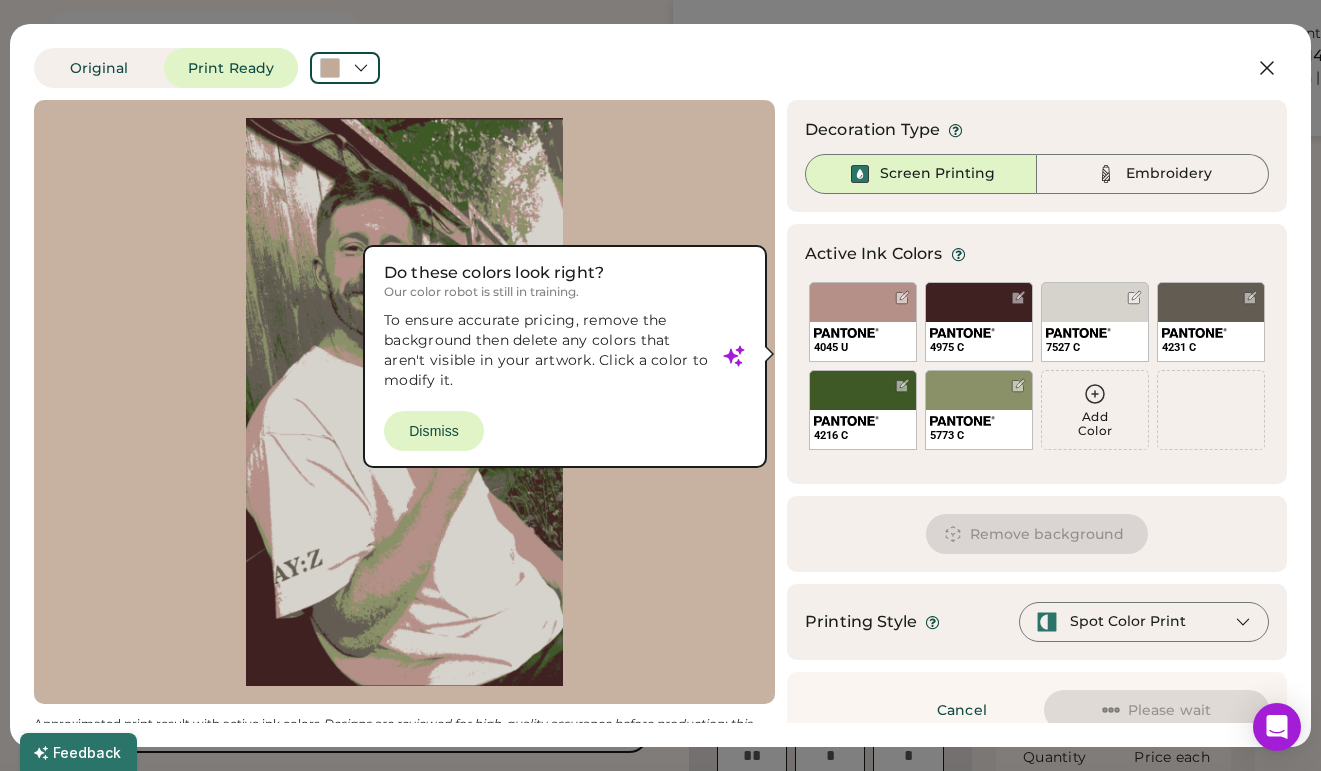 click at bounding box center [404, 402] 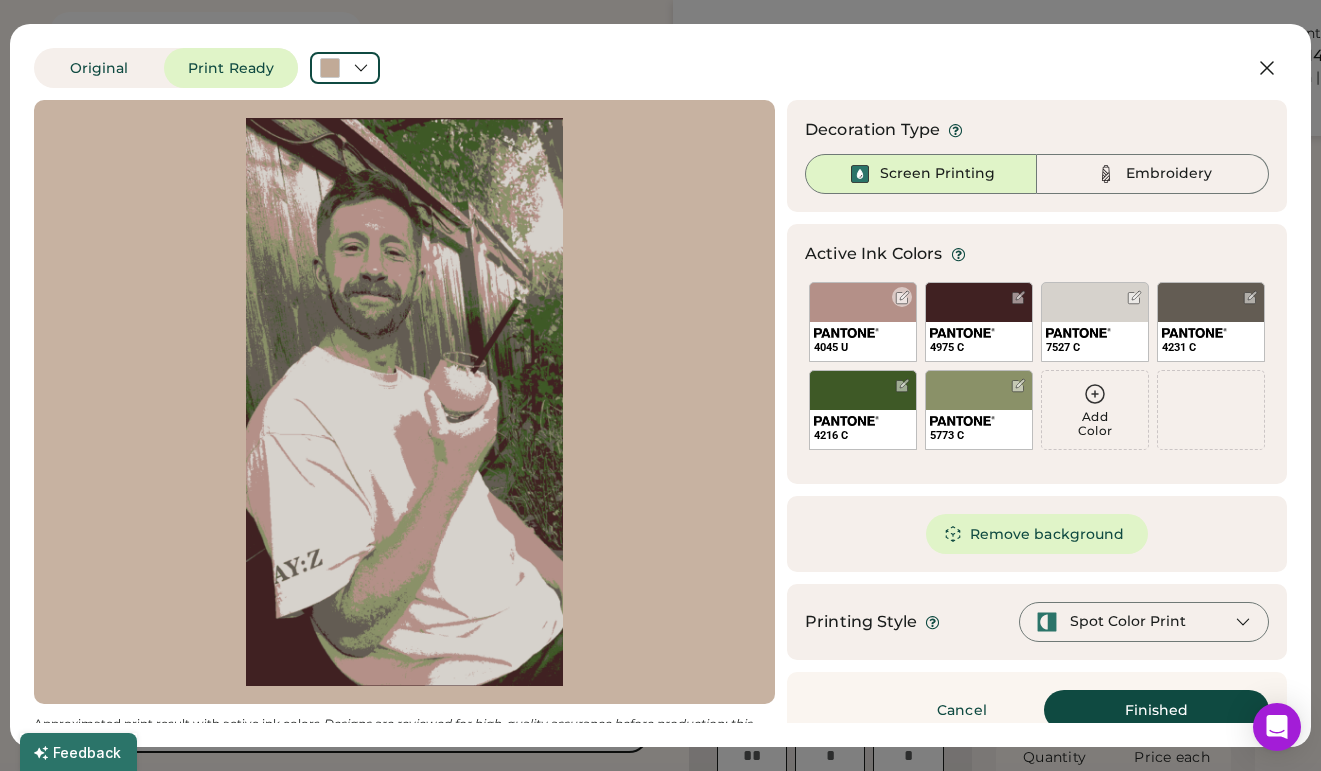click on "4045 U" at bounding box center [863, 322] 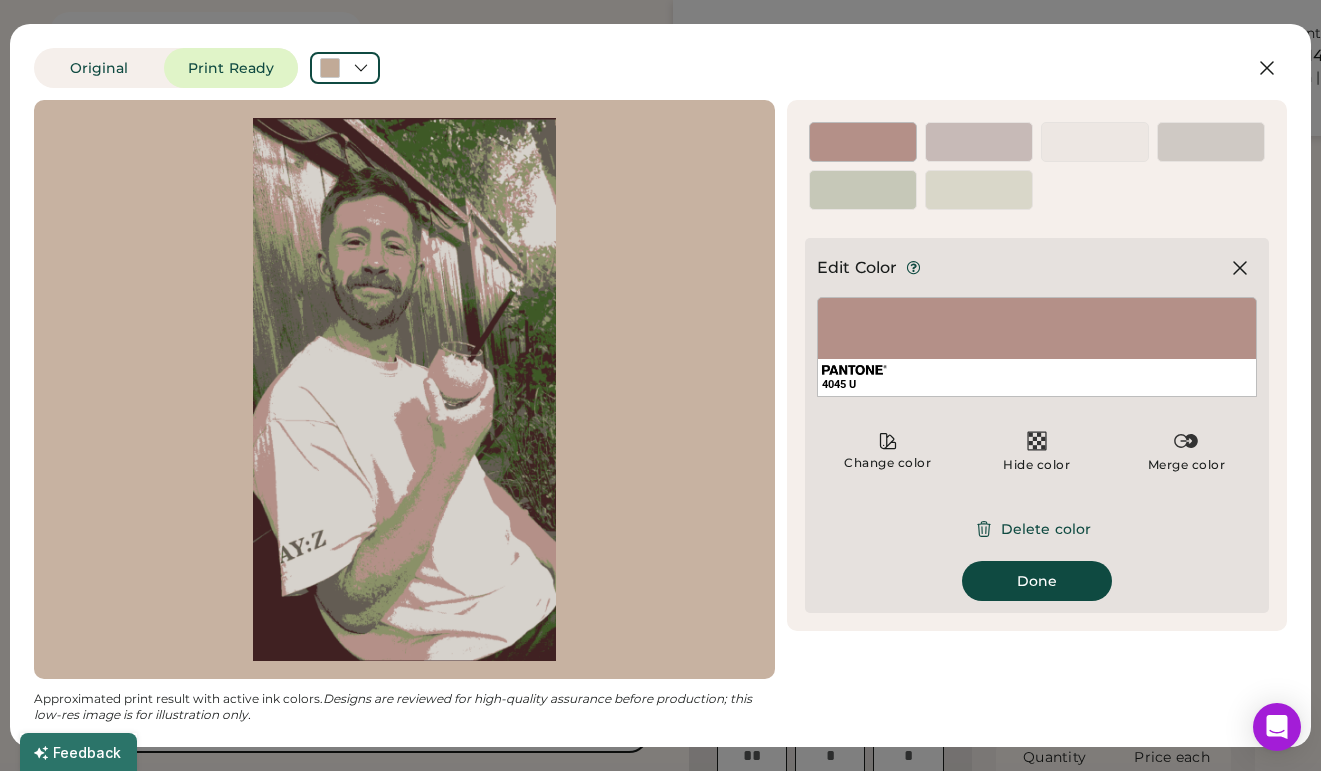 click on "7527 C" at bounding box center (1095, 142) 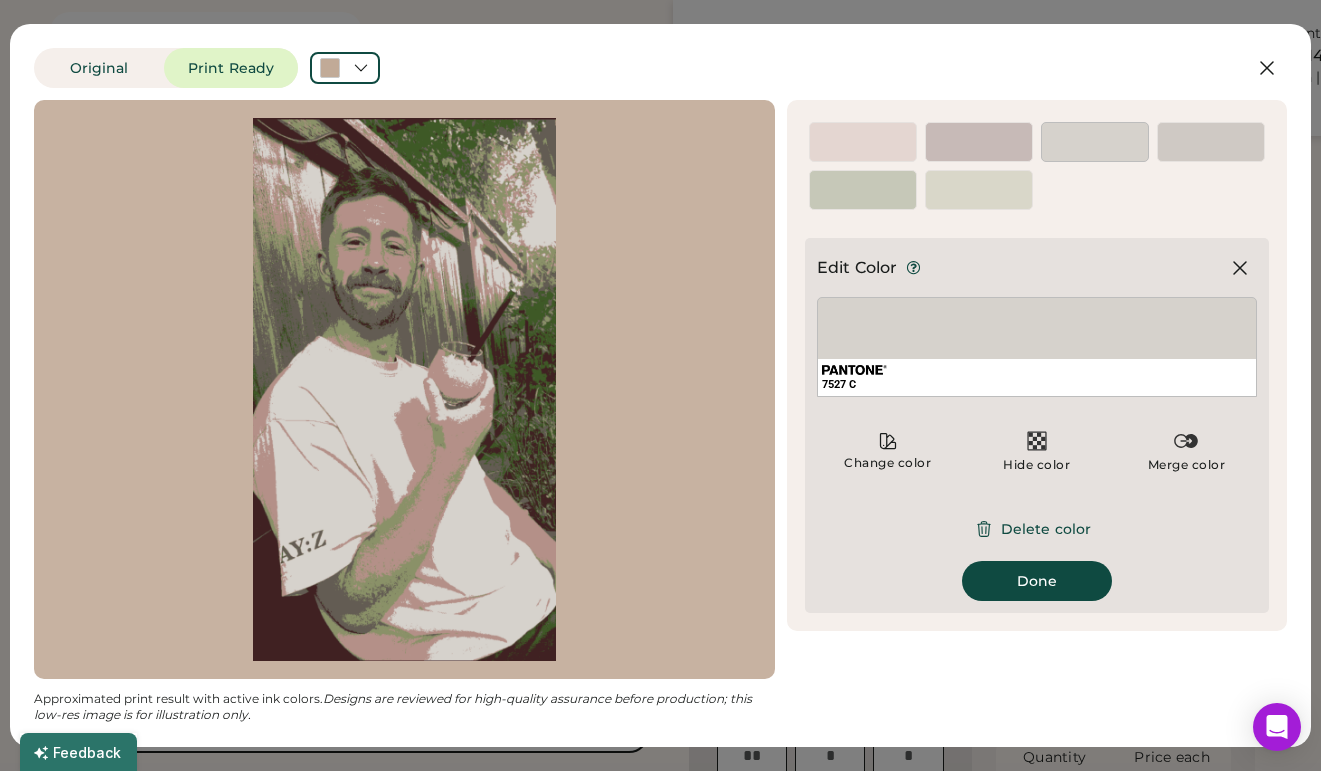 click on "7527 C" at bounding box center [1095, 142] 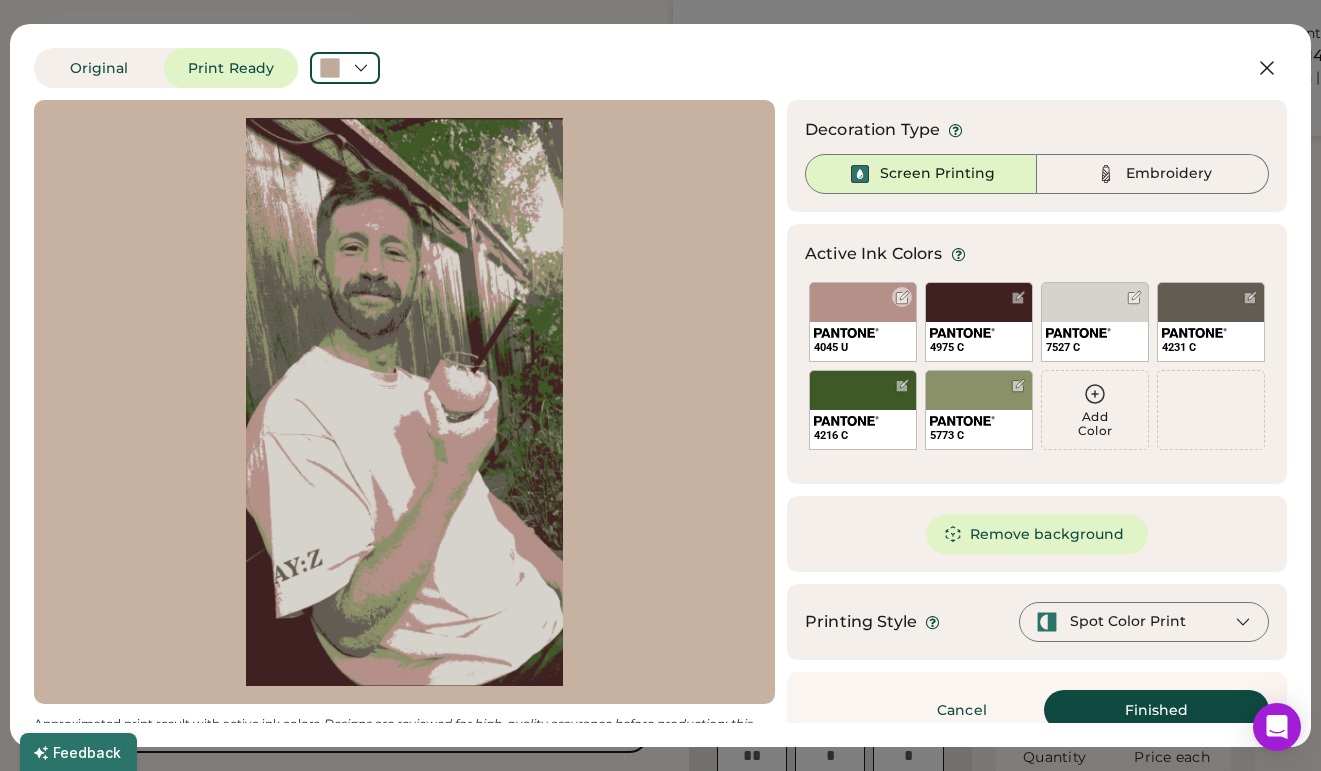 click at bounding box center [902, 297] 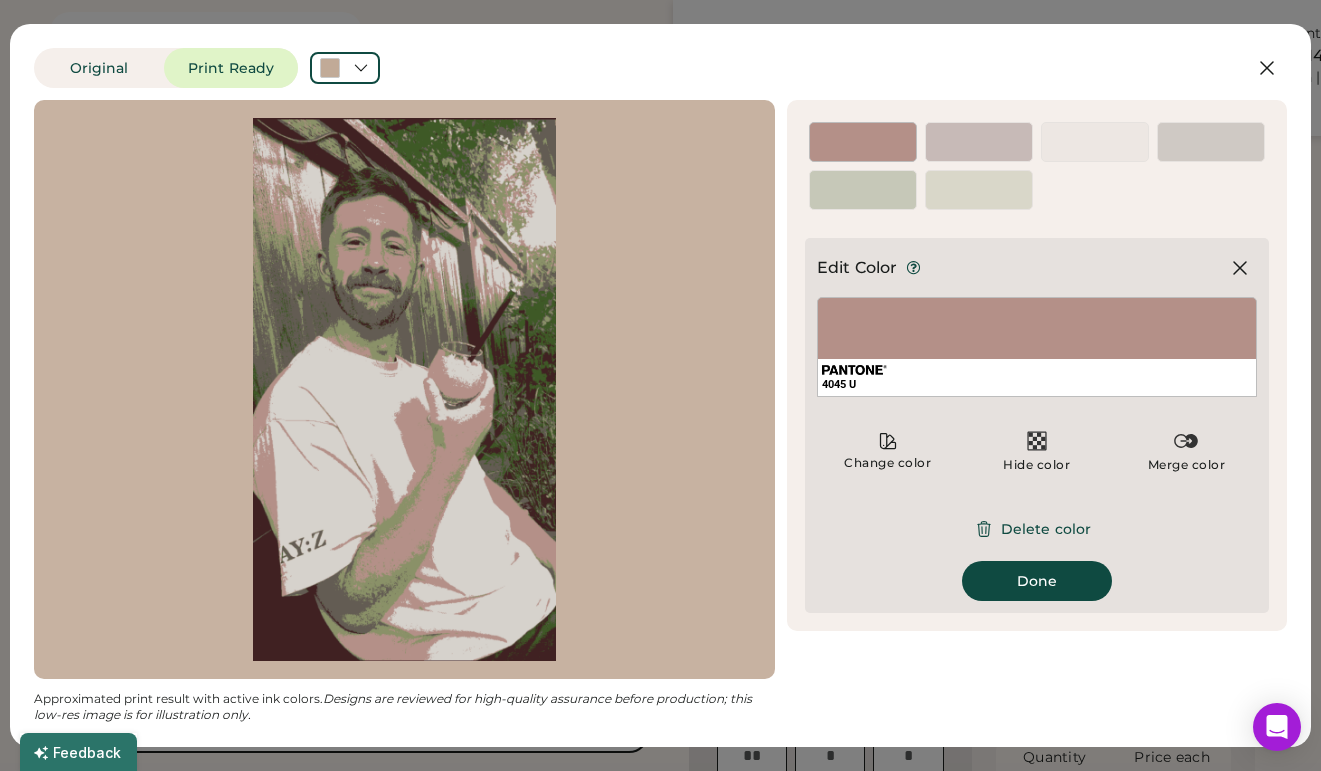click on "5773 C" at bounding box center (979, 190) 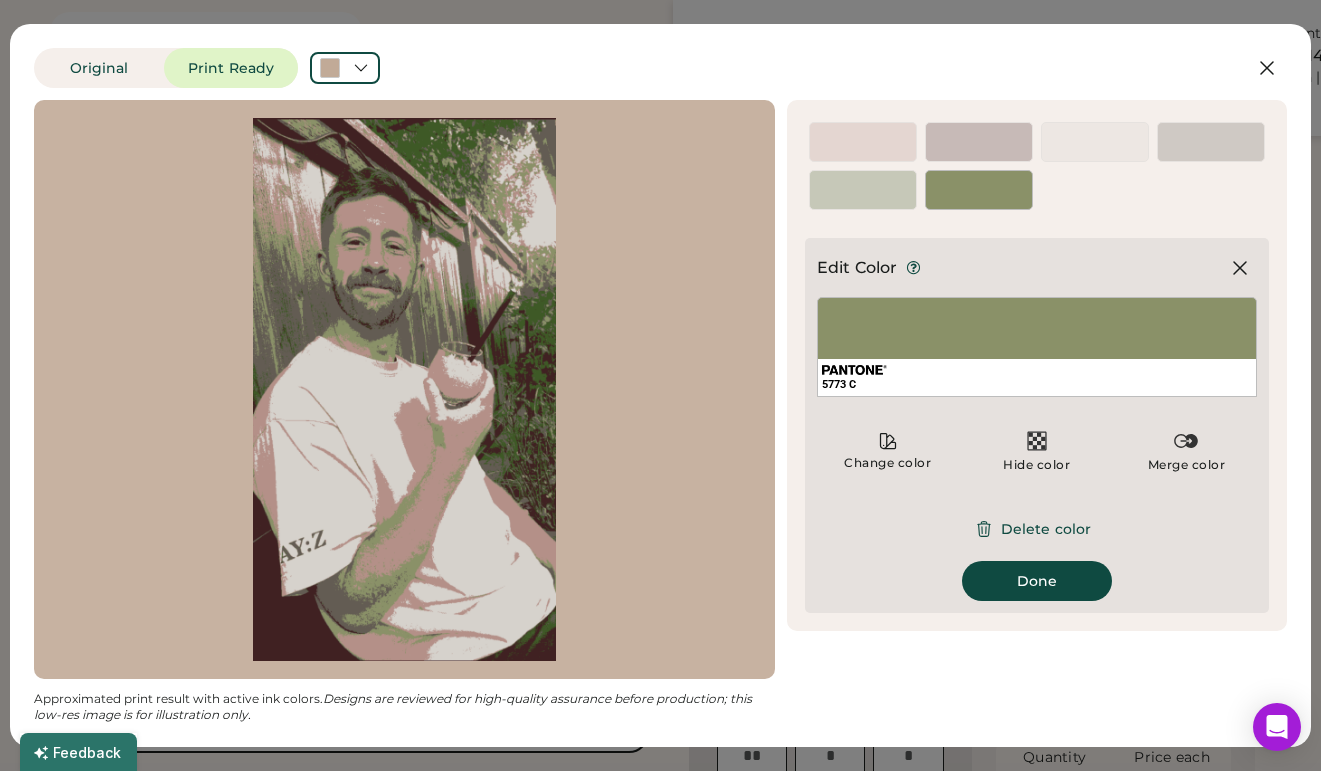 click on "7527 C" at bounding box center [1095, 142] 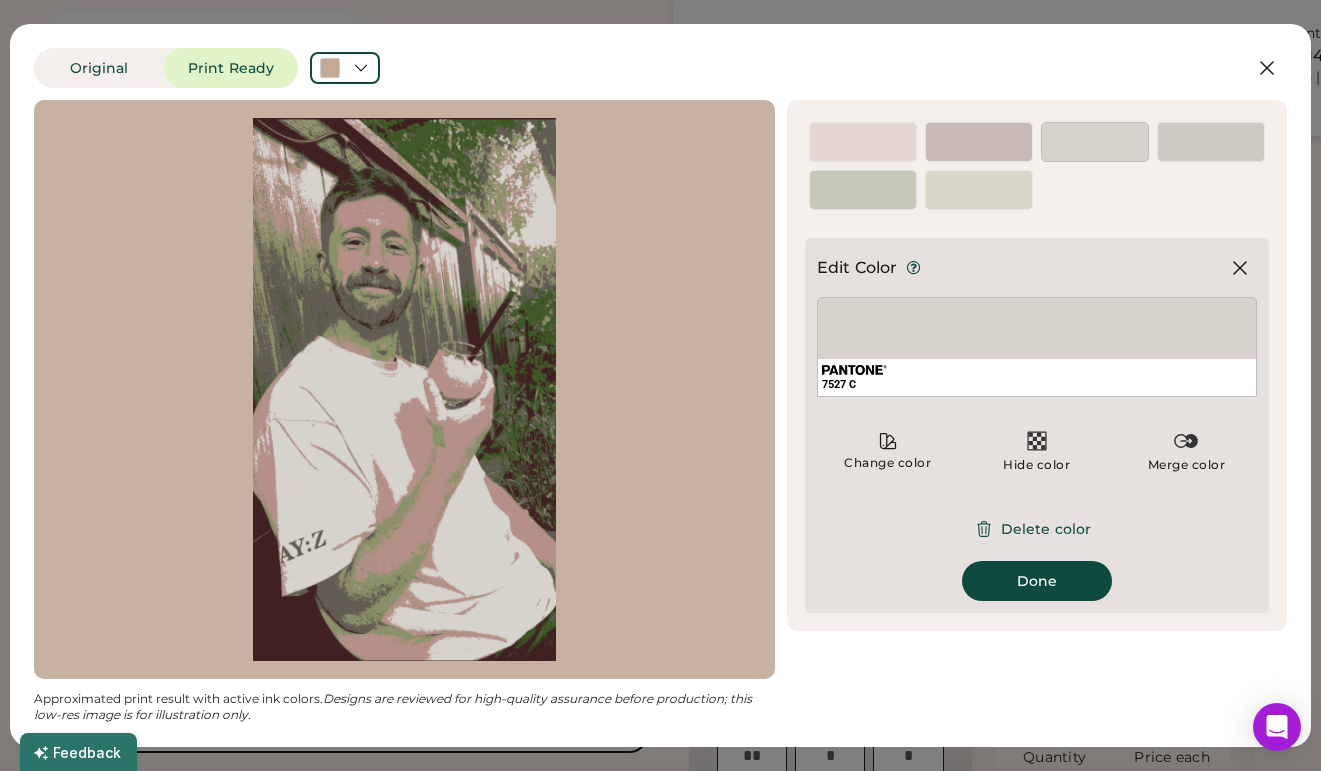click on "Done" at bounding box center (1037, 581) 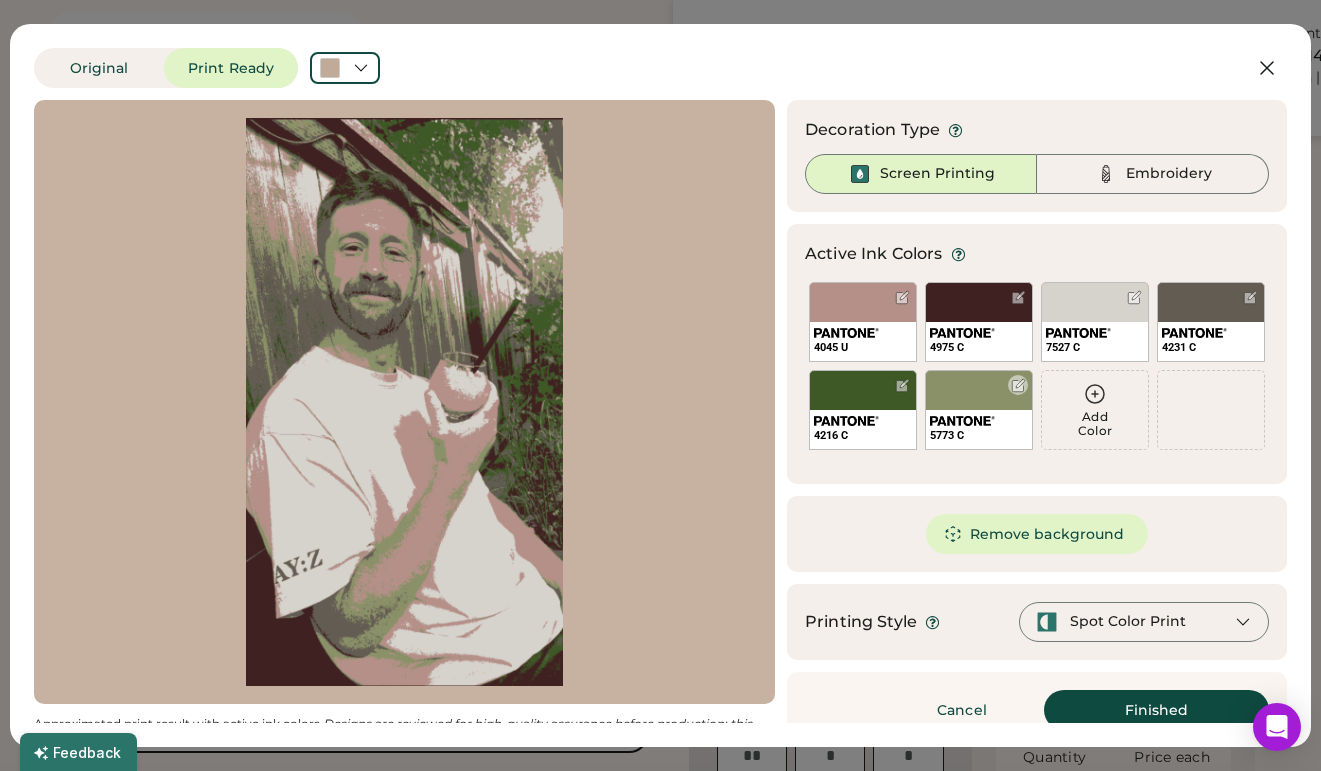 click on "5773 C" at bounding box center (979, 410) 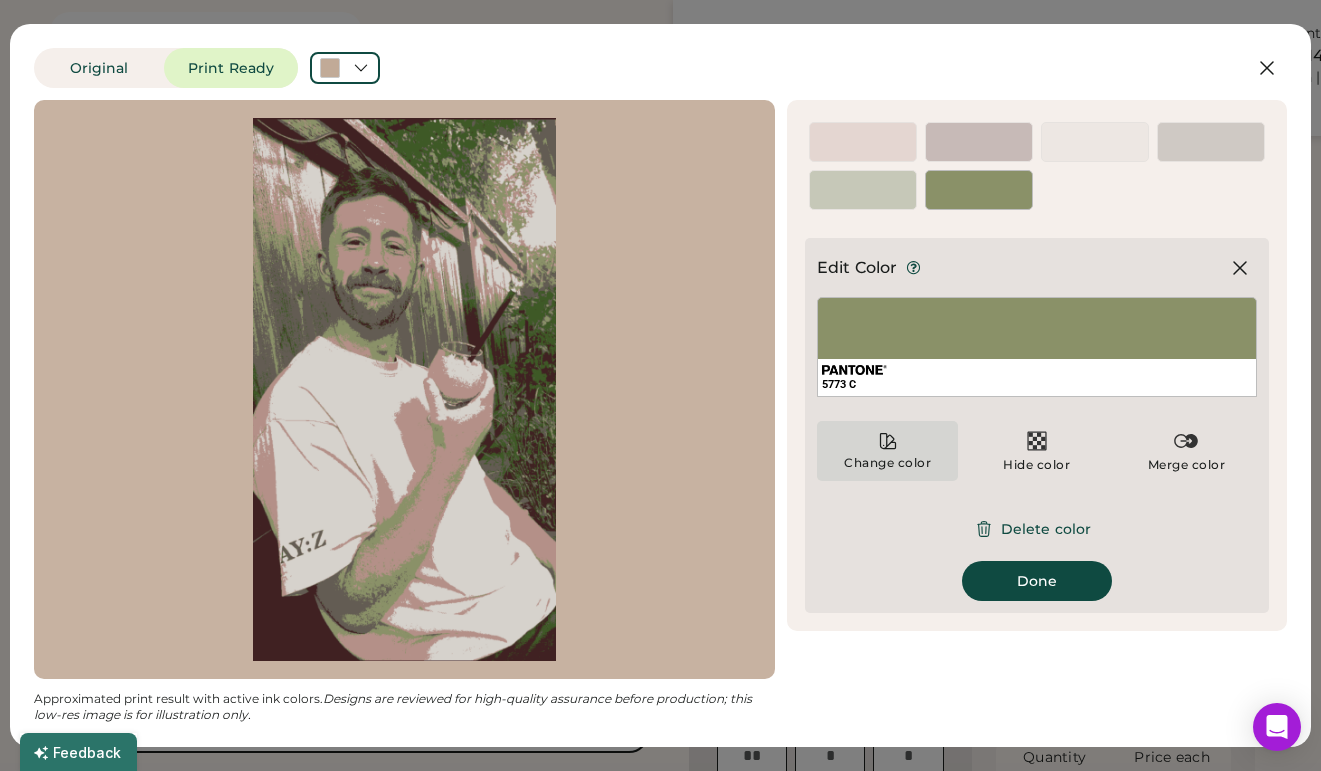 click on "Change color" at bounding box center (887, 463) 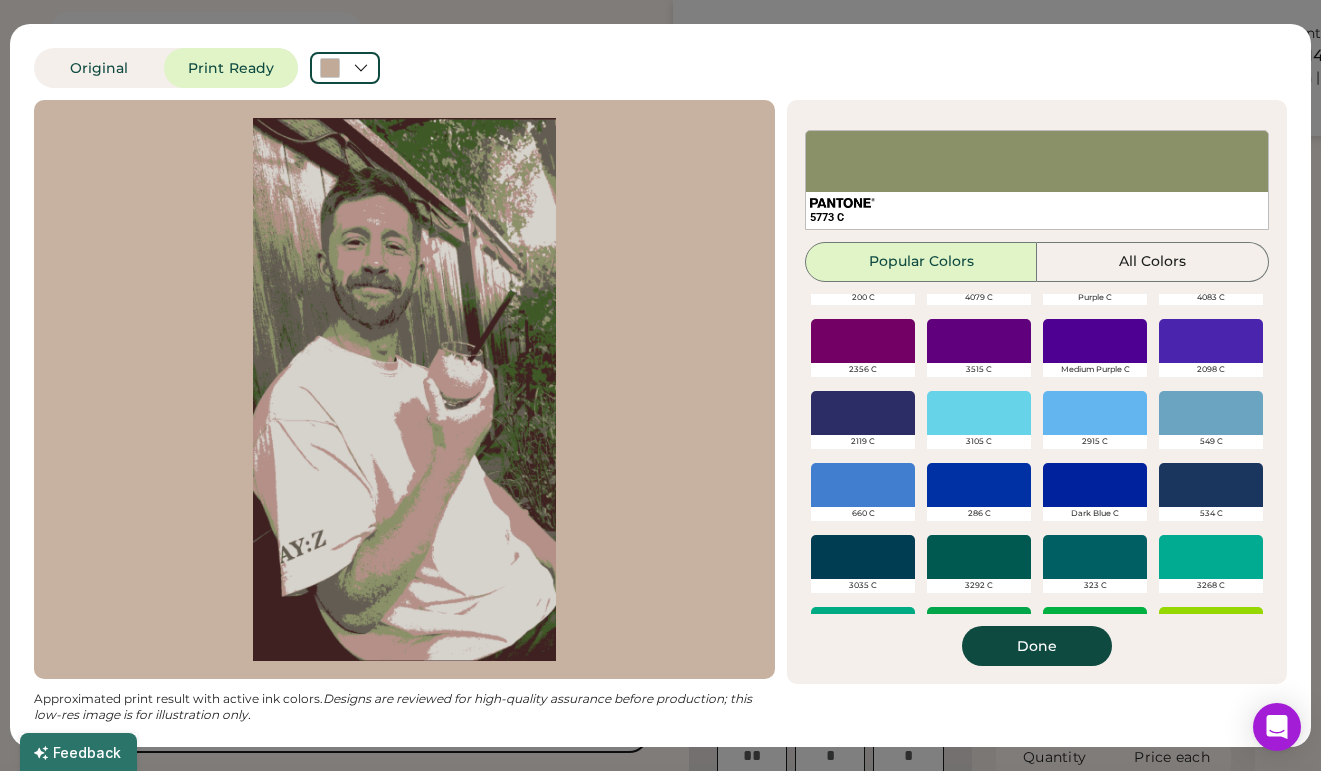 scroll, scrollTop: 484, scrollLeft: 0, axis: vertical 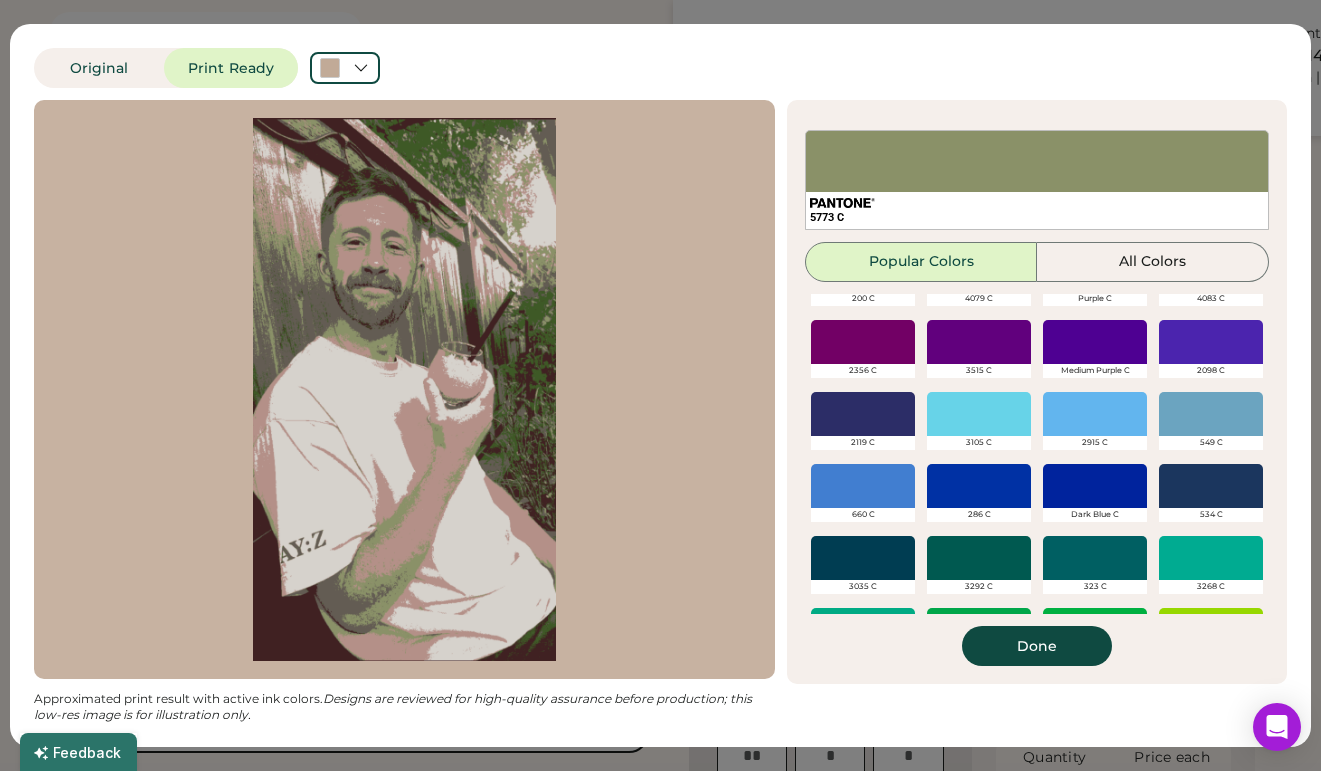 click at bounding box center [979, 414] 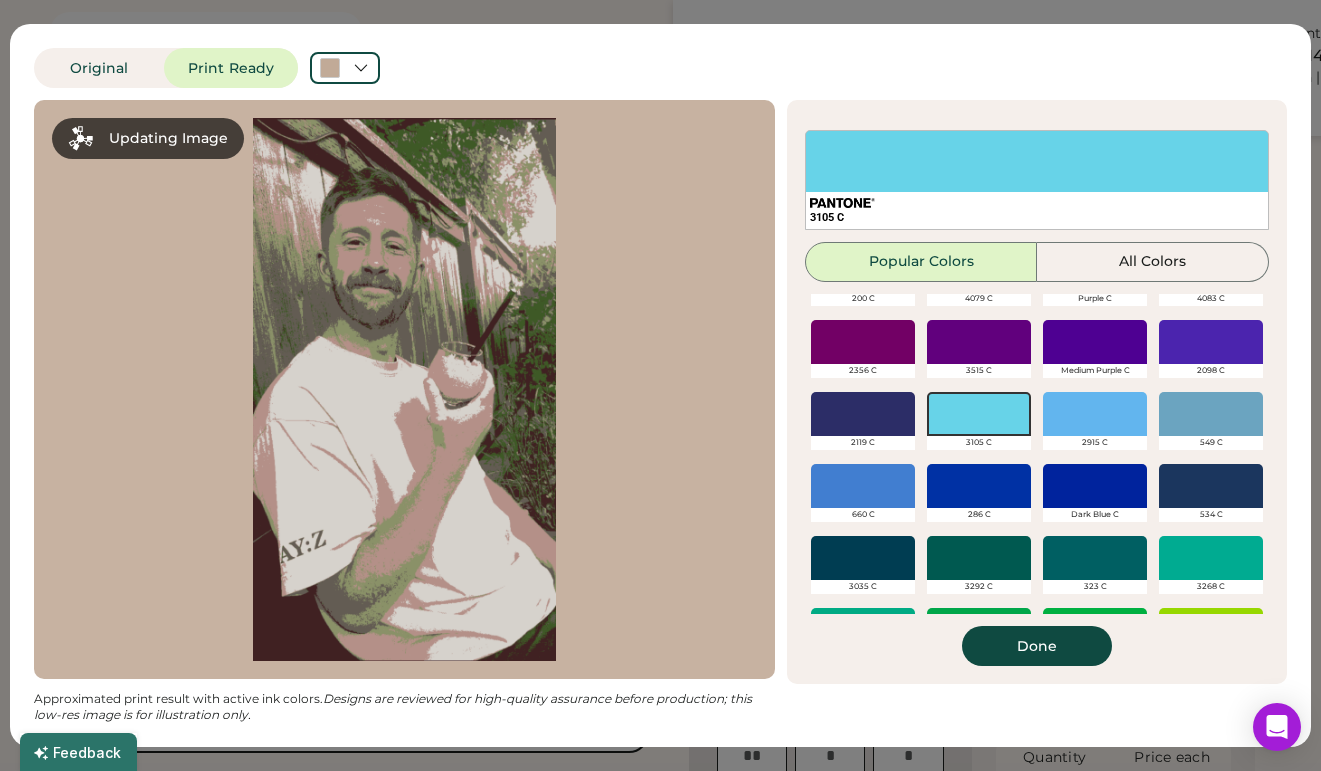 click at bounding box center [1211, 414] 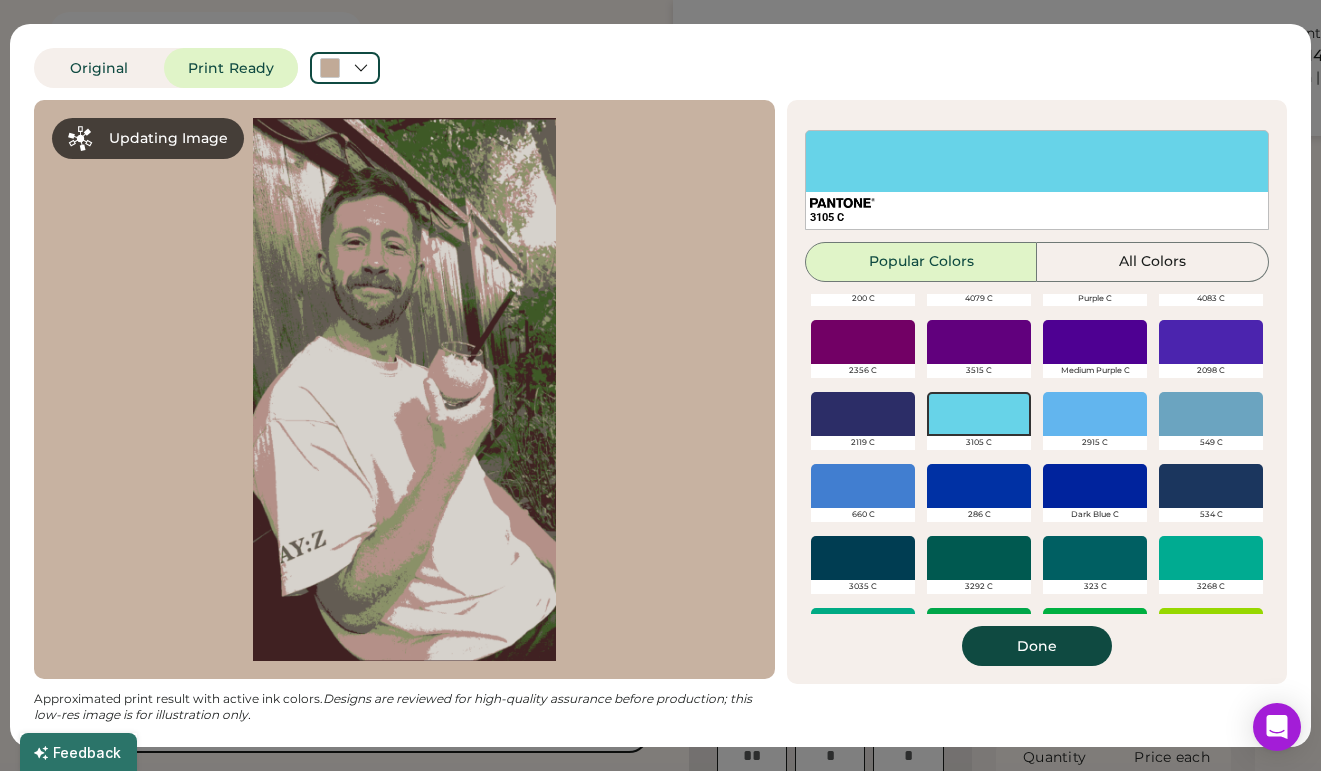 click at bounding box center (1211, 414) 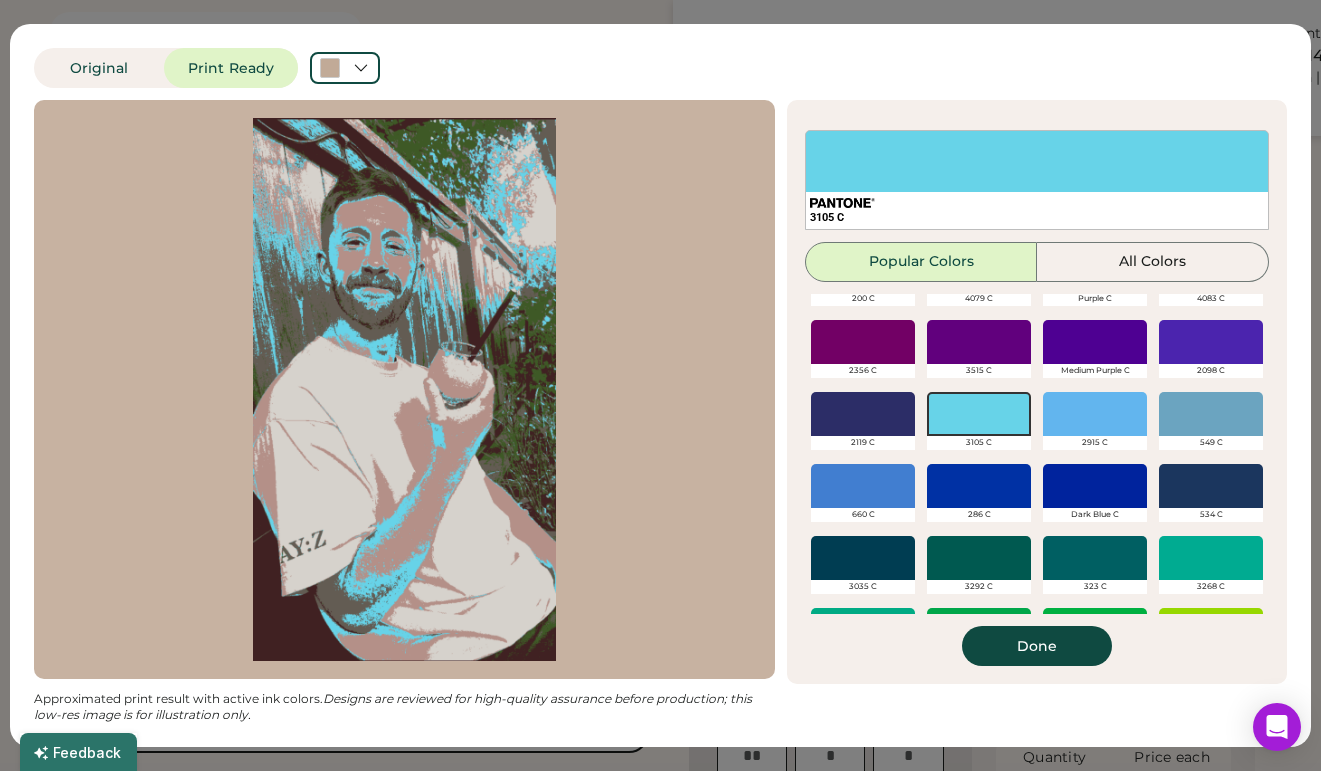 click at bounding box center [1211, 414] 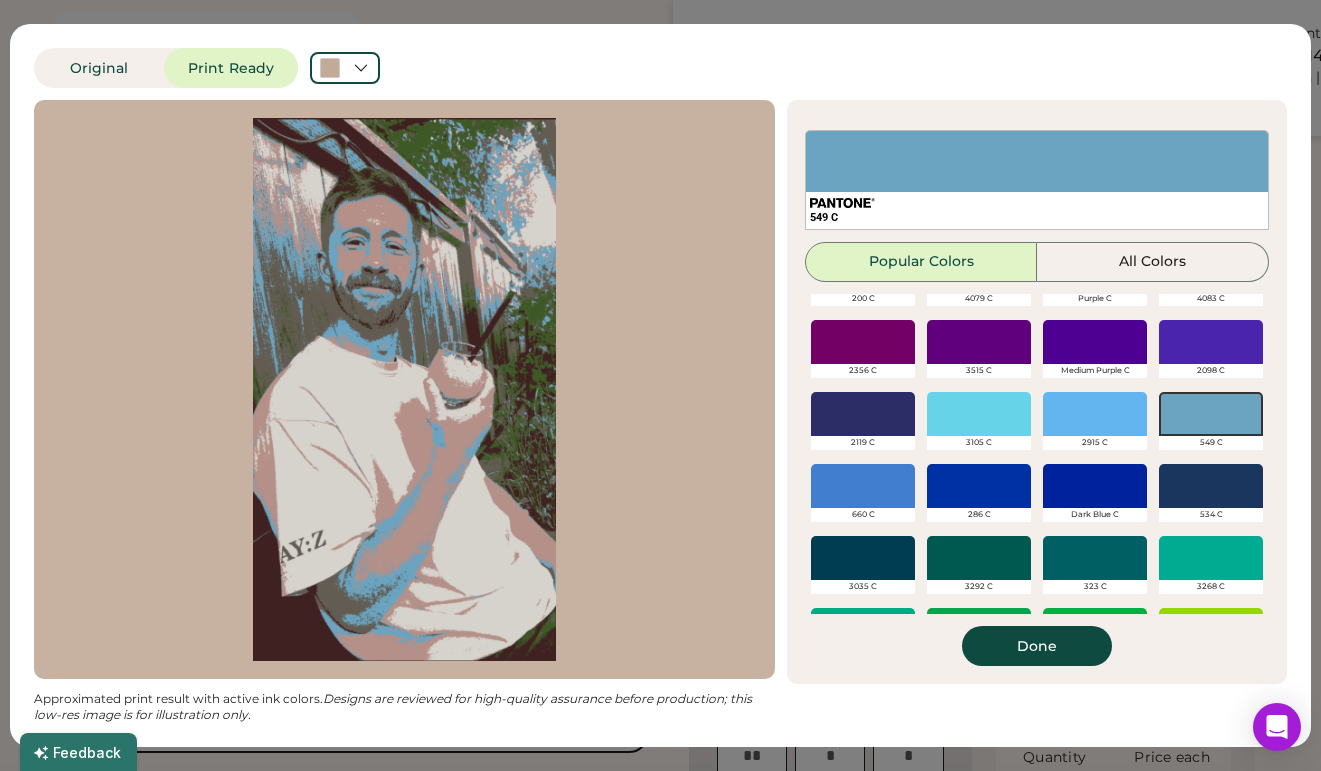 click at bounding box center [863, 558] 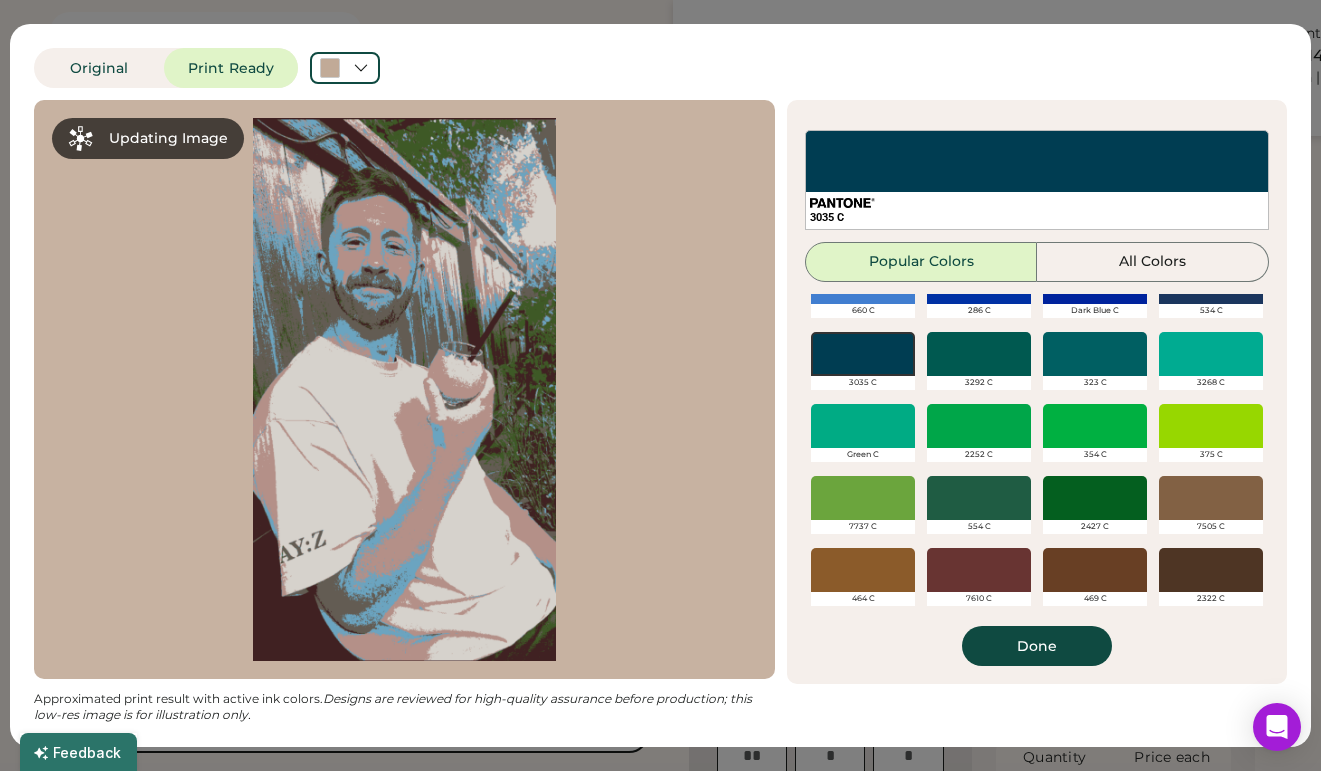 scroll, scrollTop: 688, scrollLeft: 0, axis: vertical 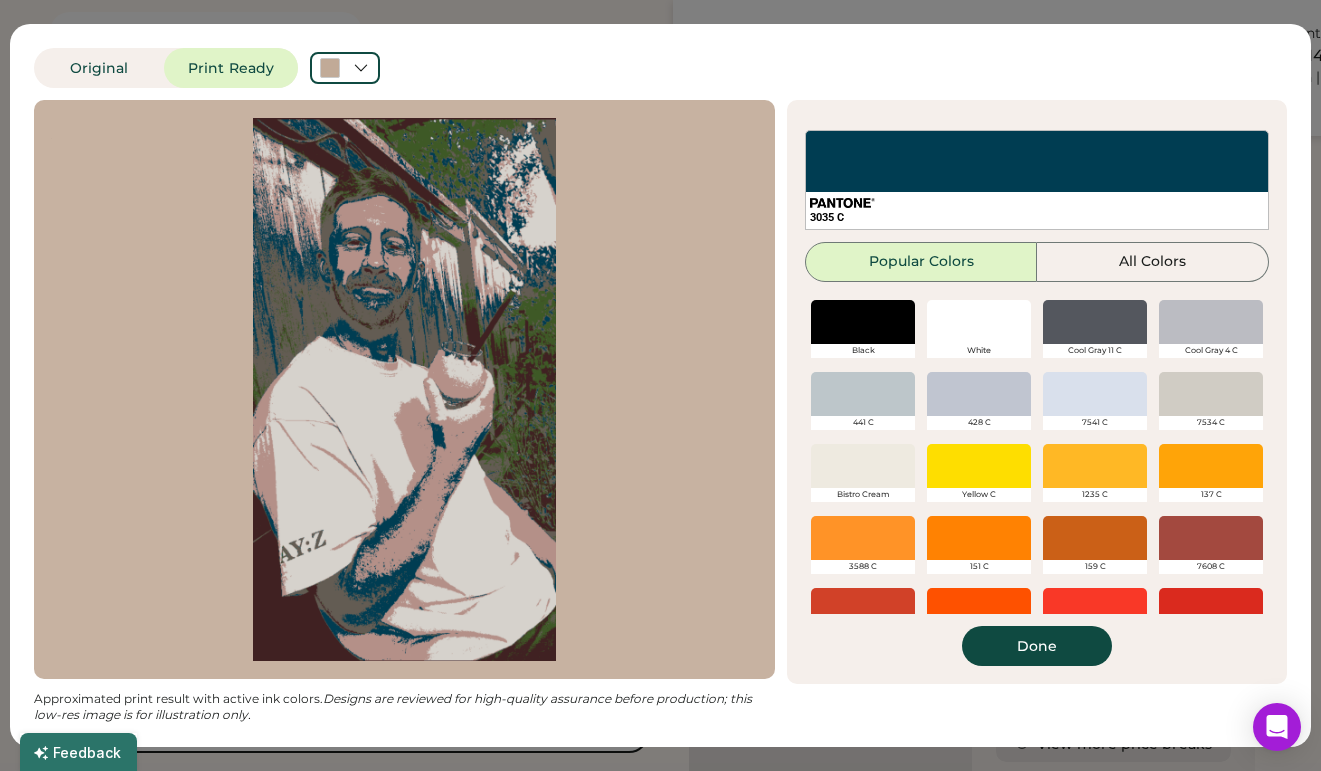 click at bounding box center [1095, 394] 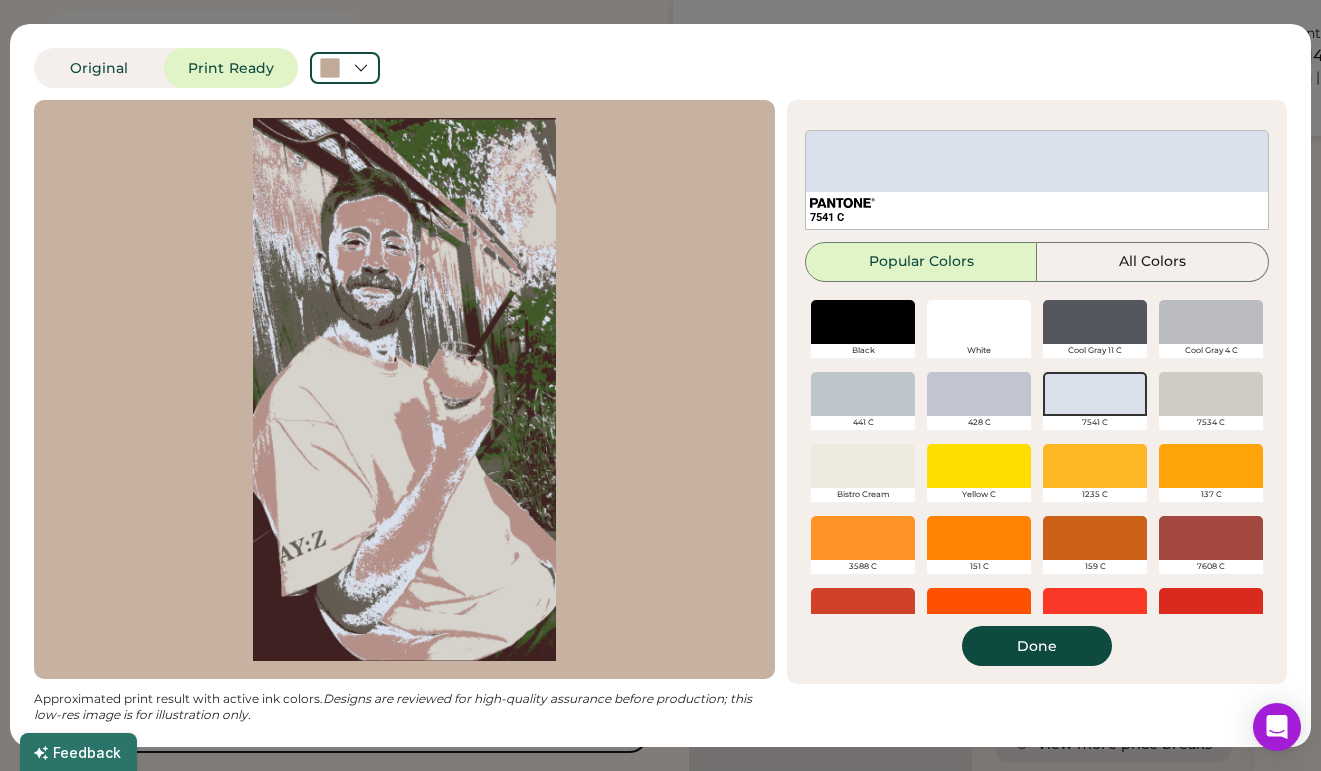 click on "Done" at bounding box center [1037, 646] 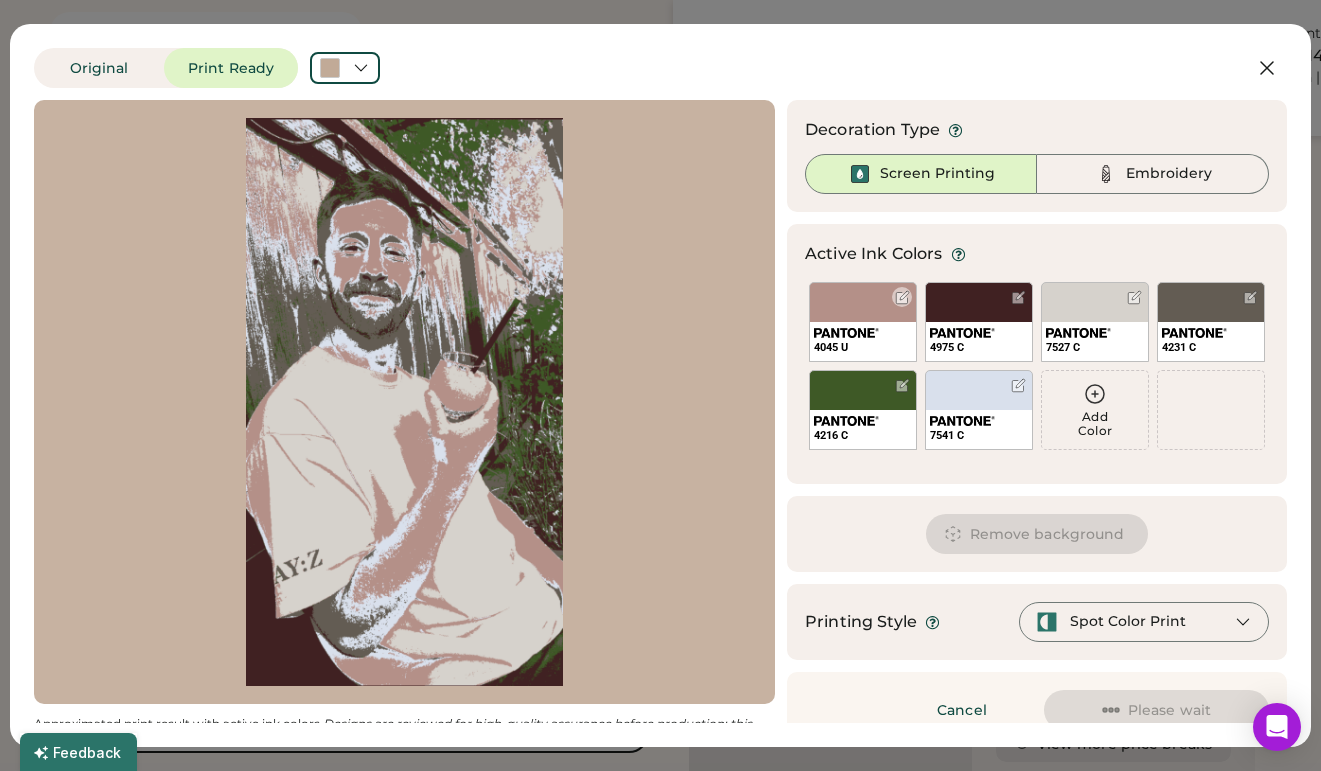 click on "4045 U" at bounding box center [863, 322] 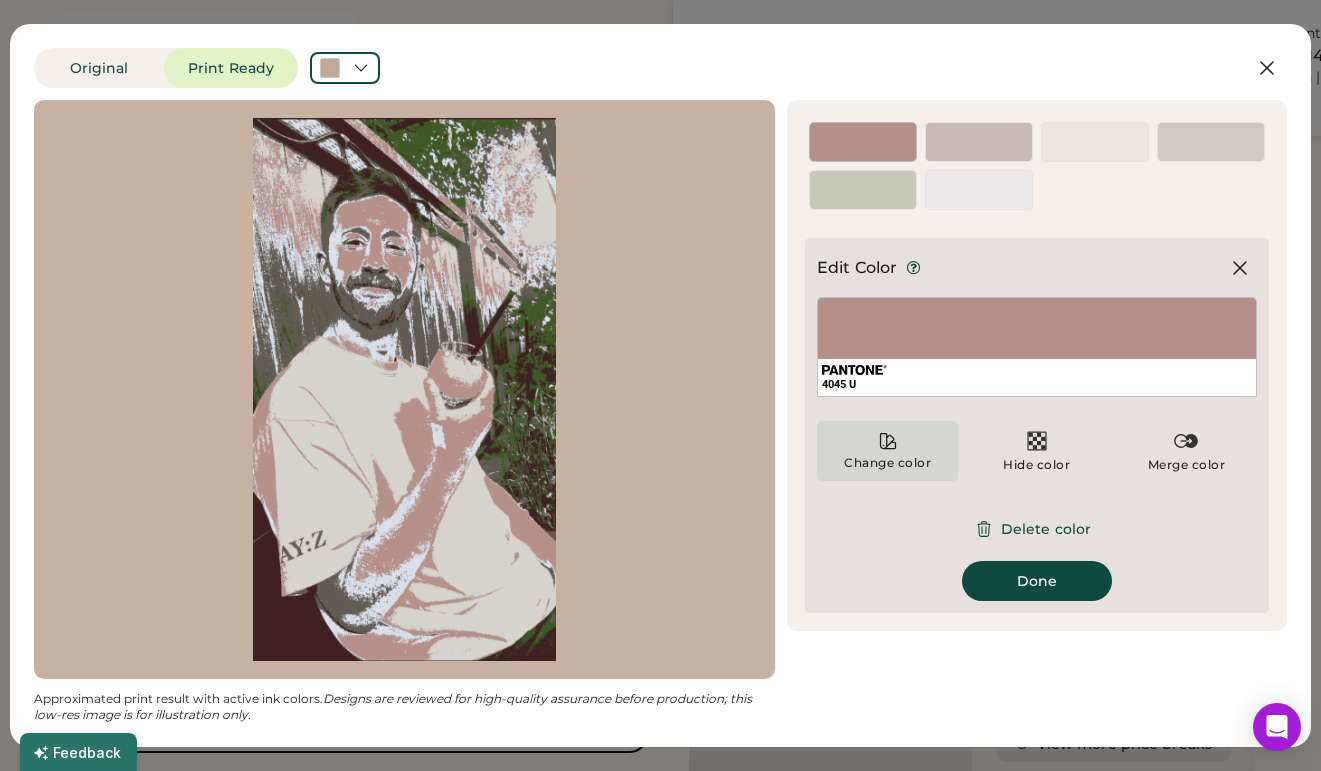 click 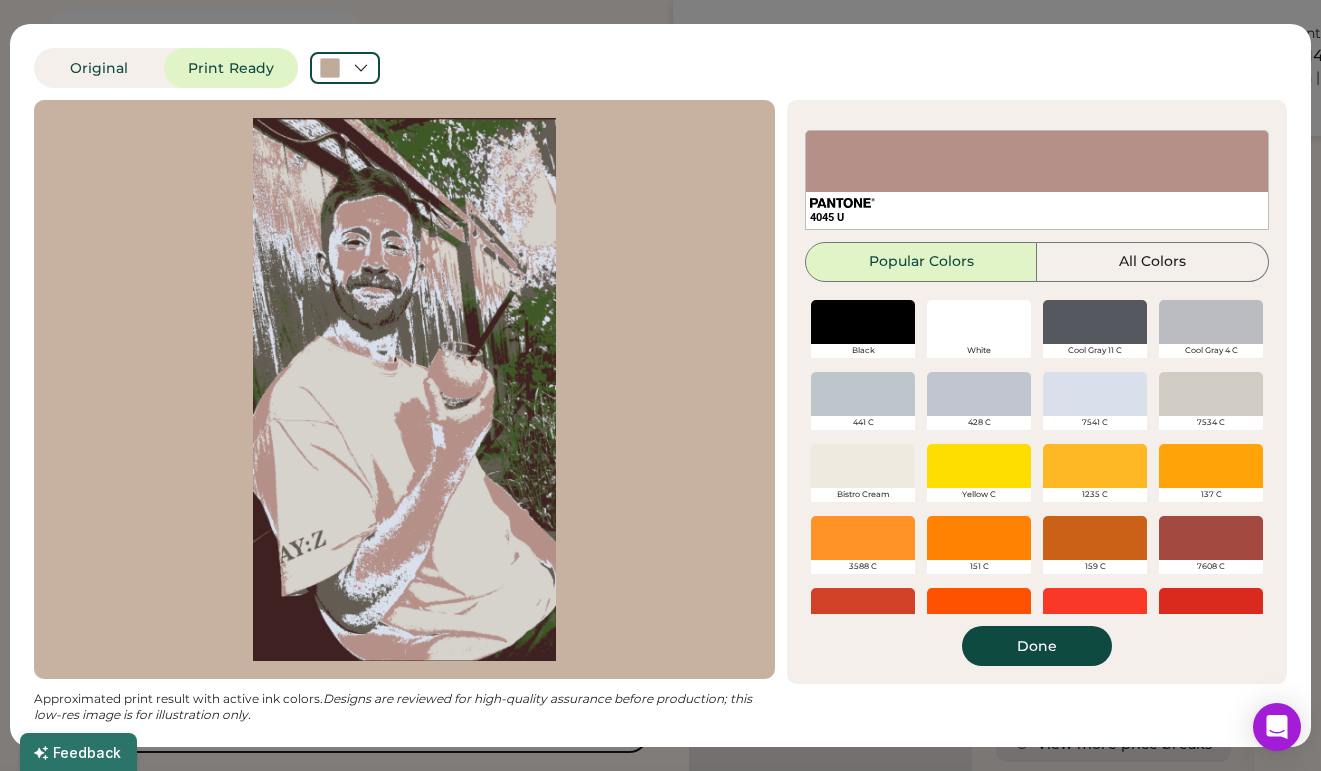 click at bounding box center [979, 322] 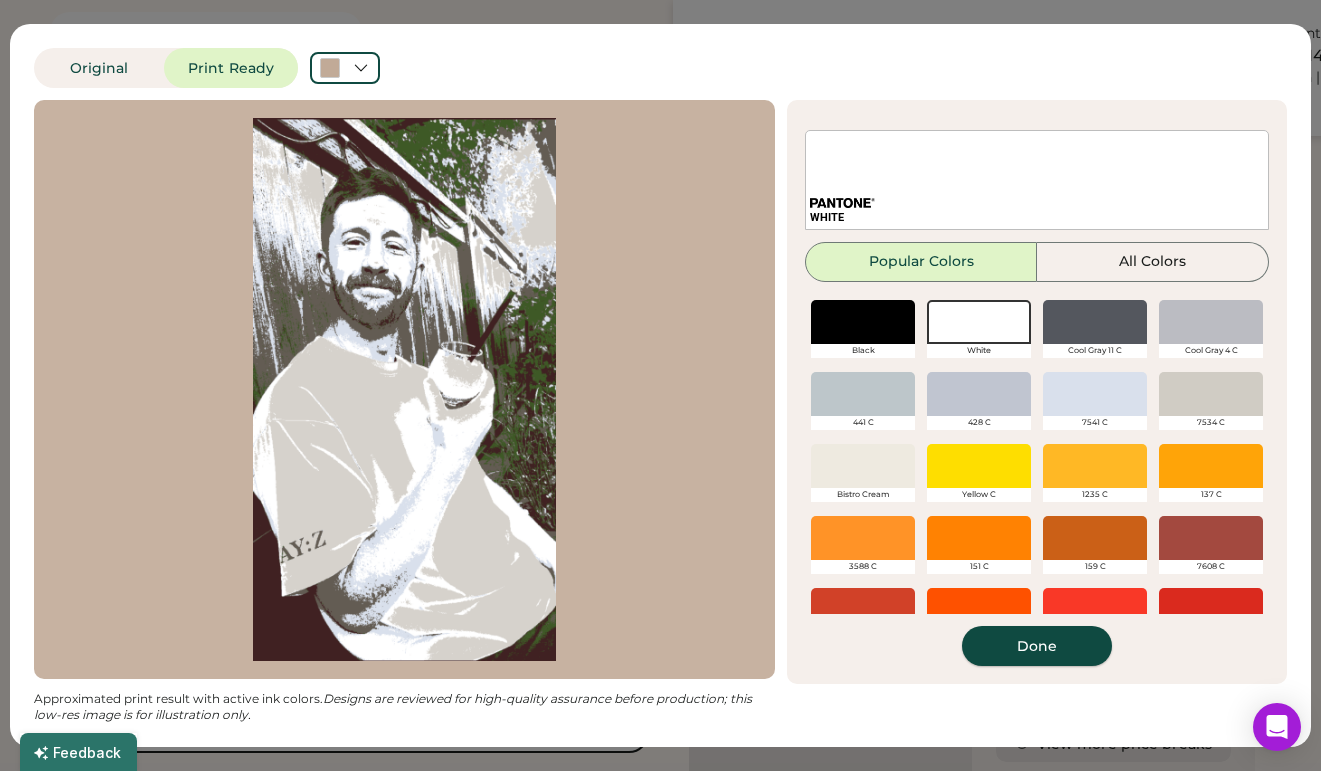 click on "Done" at bounding box center [1037, 646] 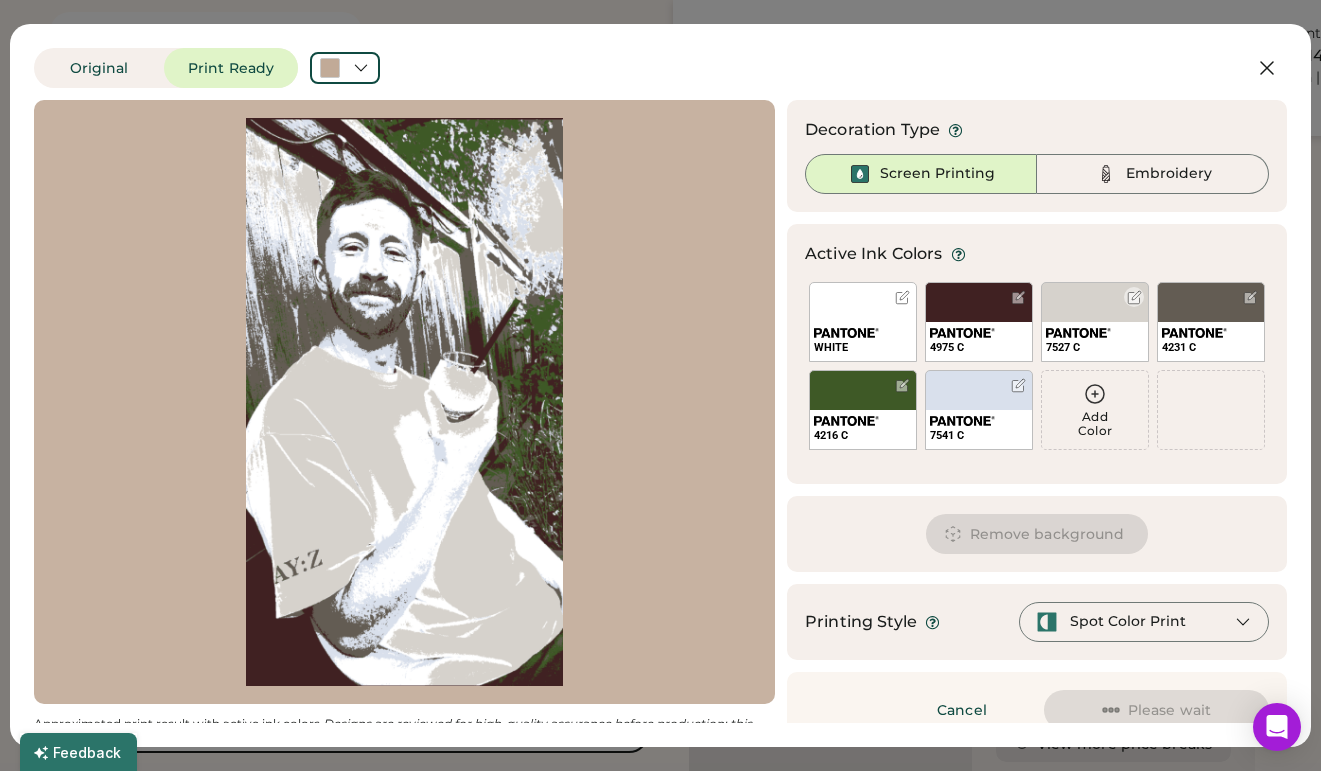 click at bounding box center [1078, 333] 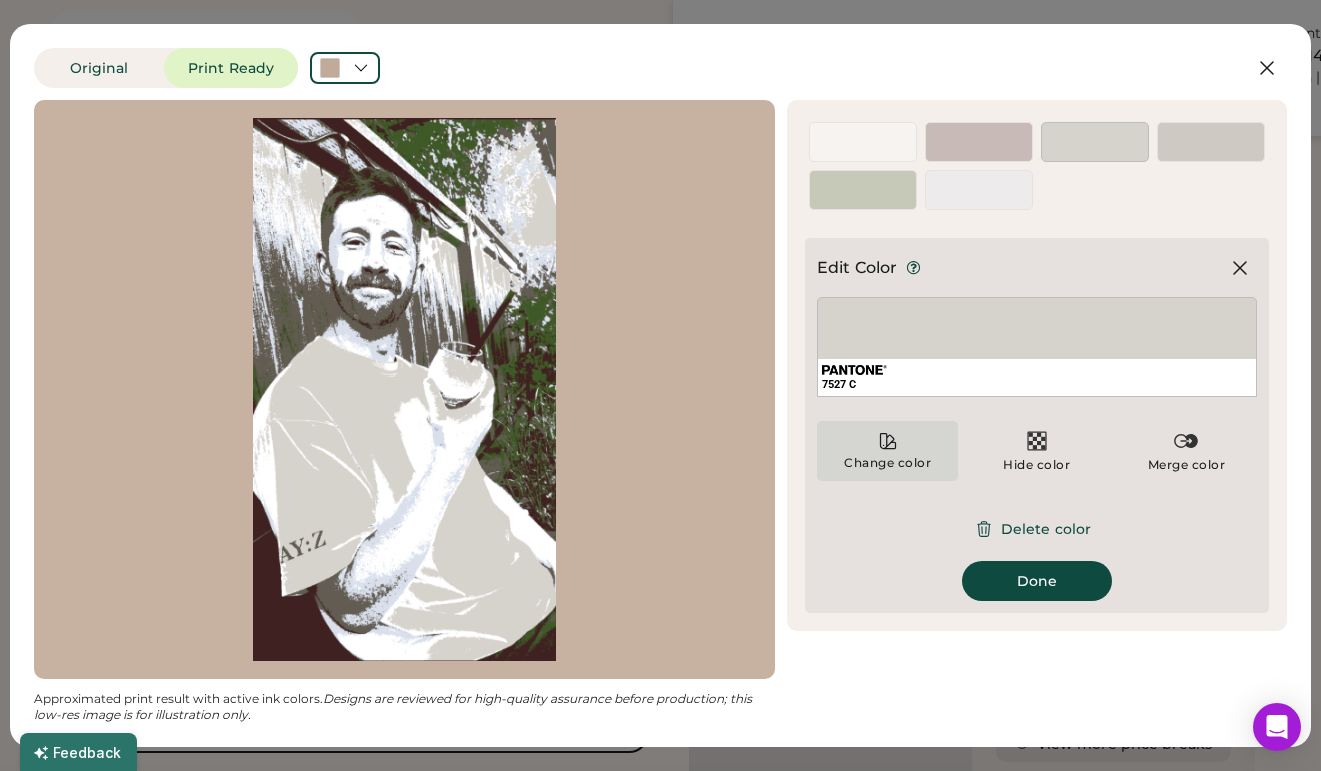 click on "Change color" at bounding box center (887, 451) 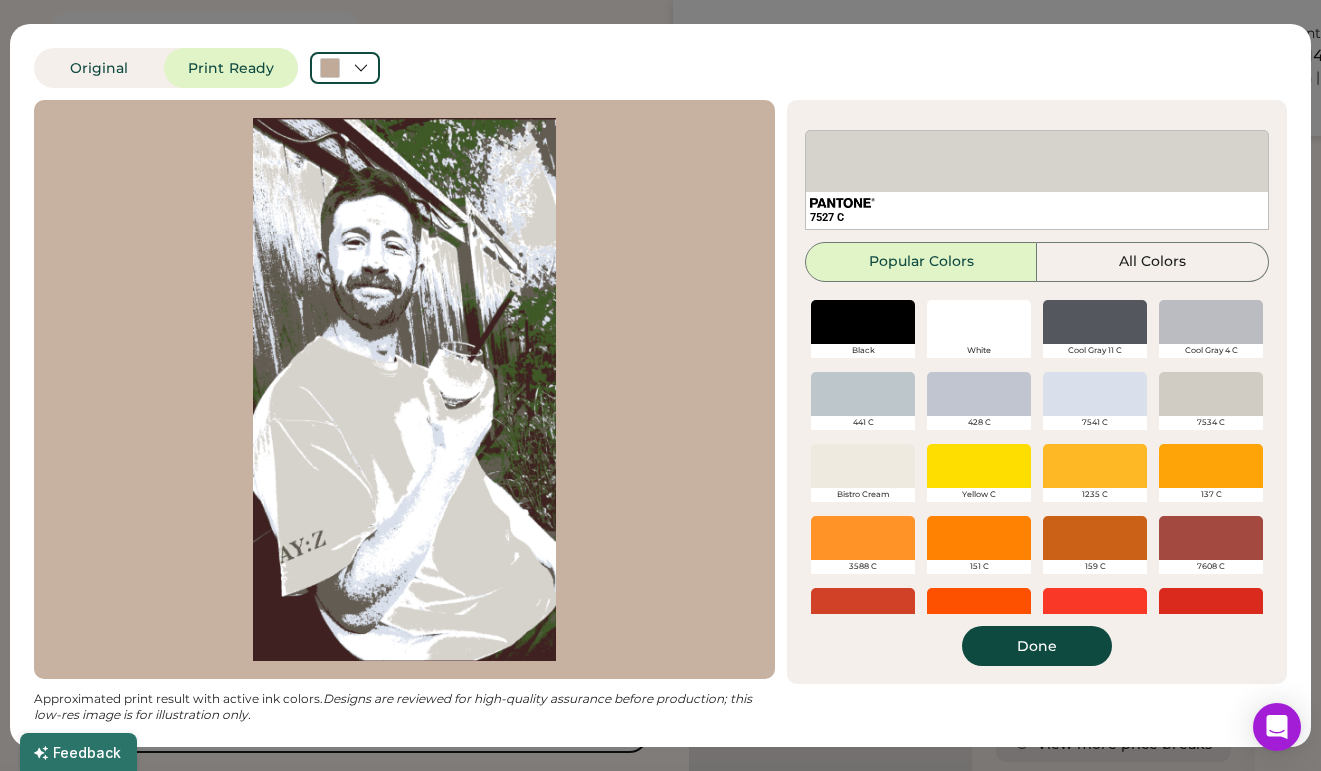 click at bounding box center [1211, 466] 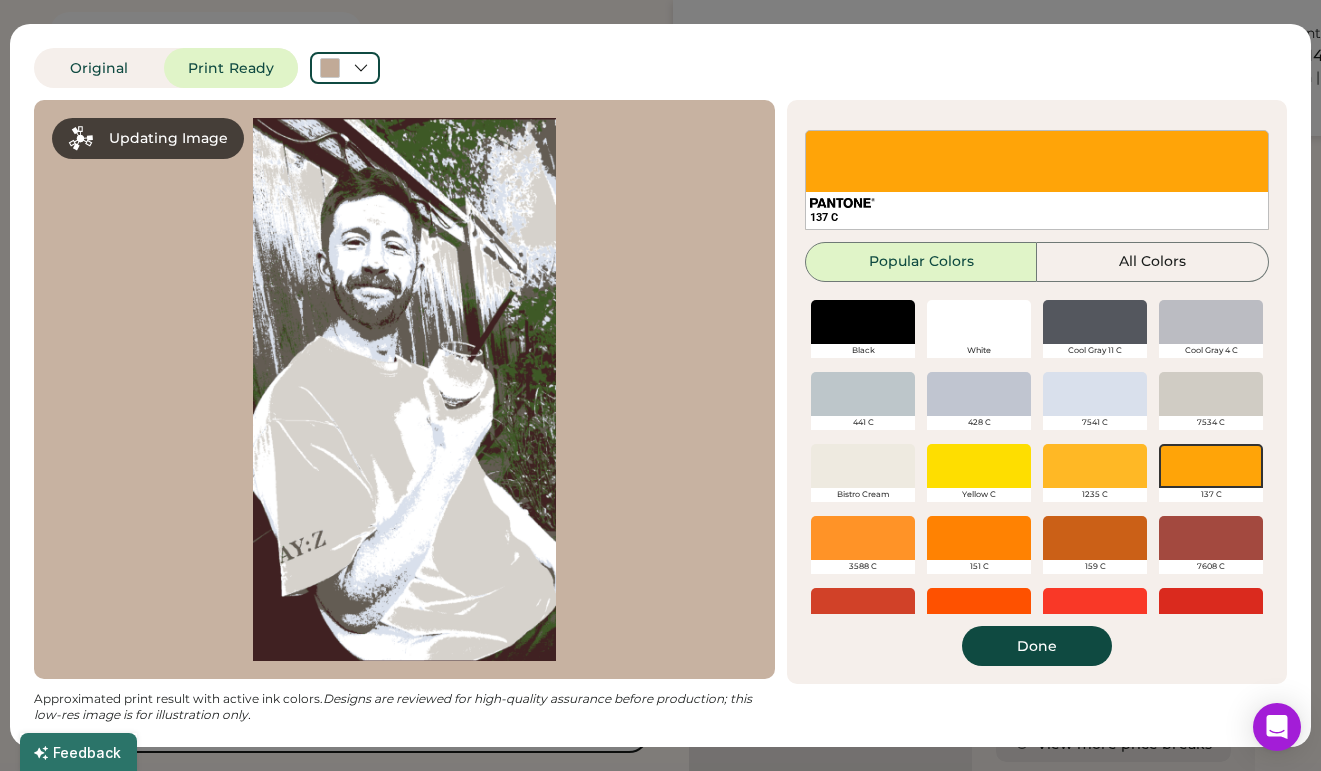 click at bounding box center [1211, 466] 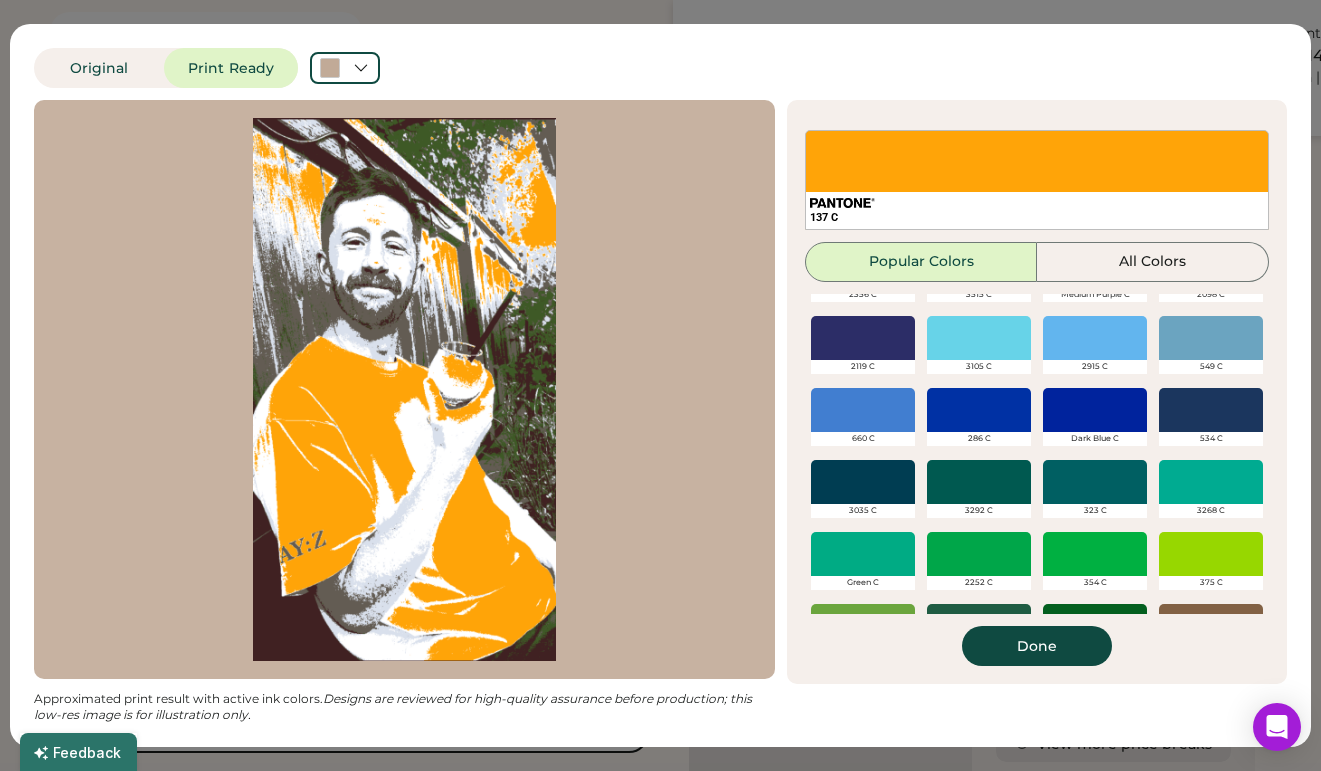 scroll, scrollTop: 474, scrollLeft: 0, axis: vertical 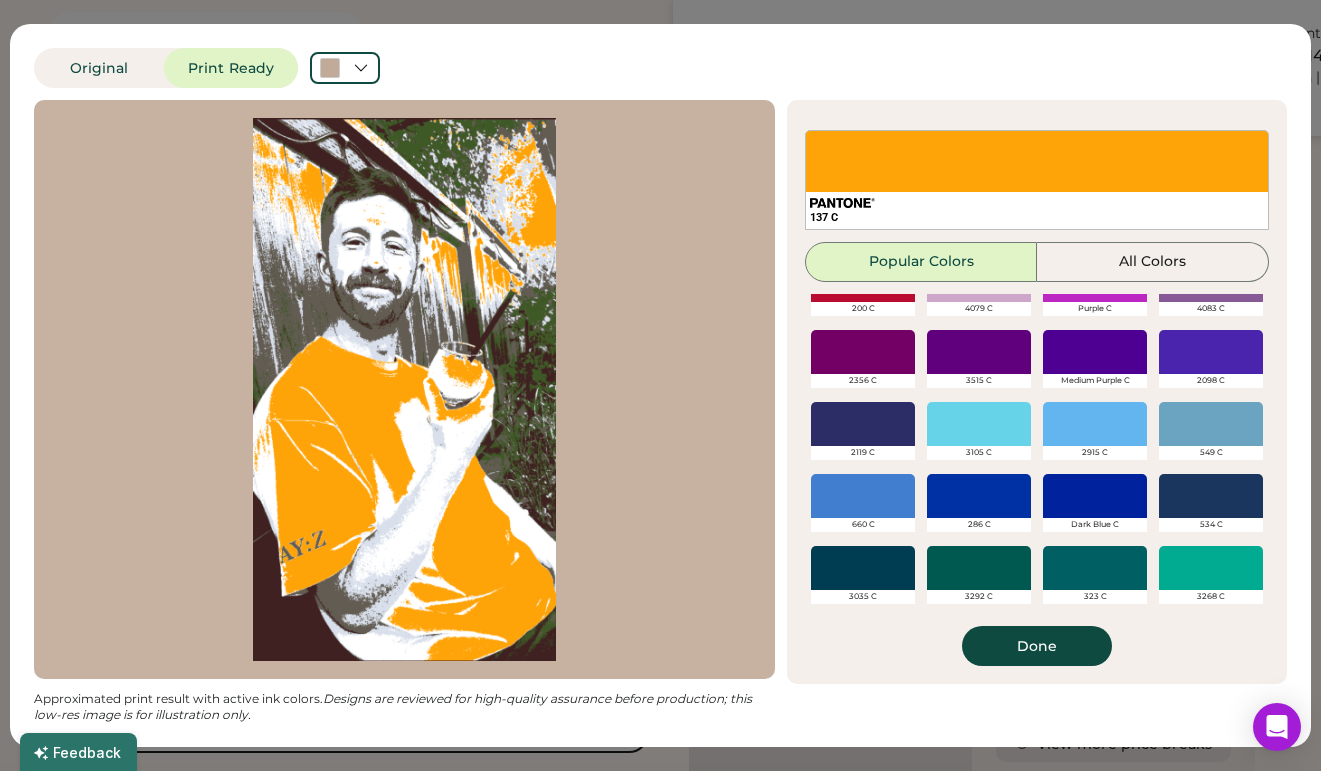 click at bounding box center (1211, 424) 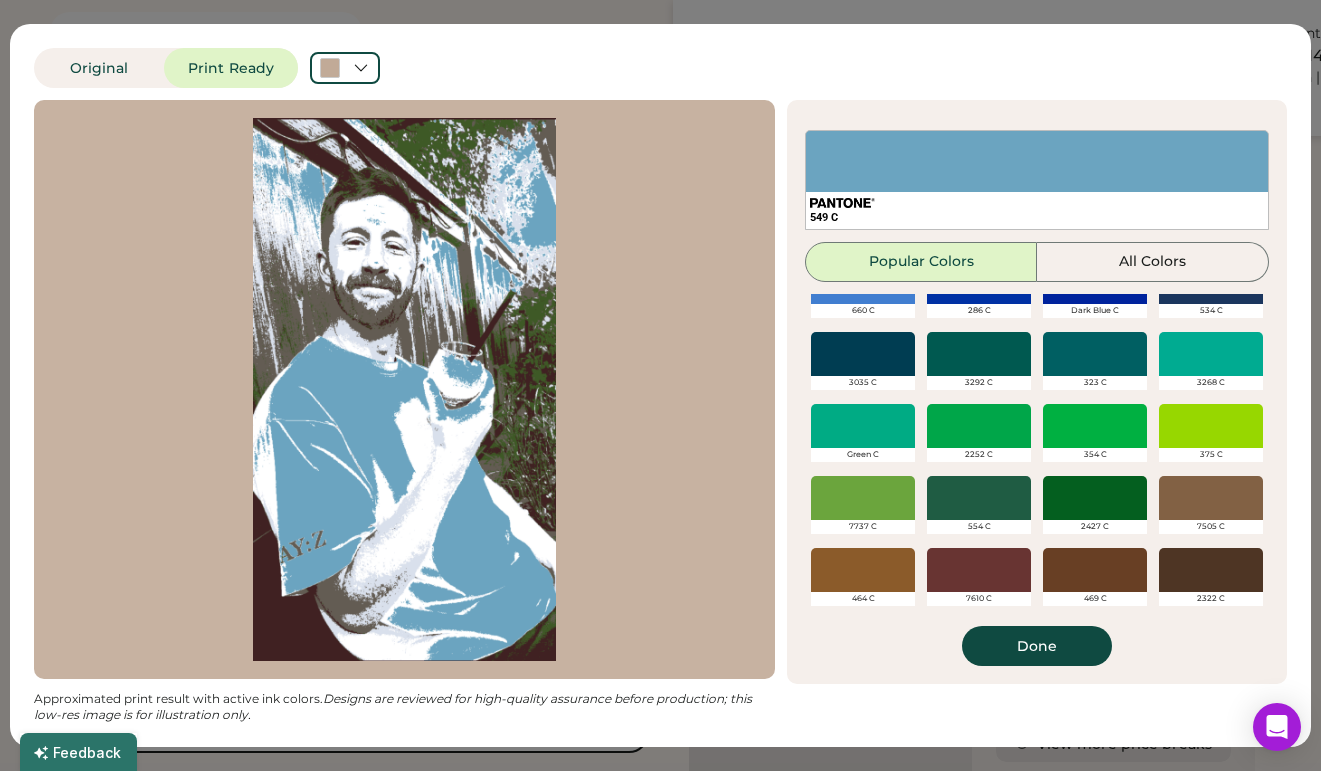 scroll, scrollTop: 688, scrollLeft: 0, axis: vertical 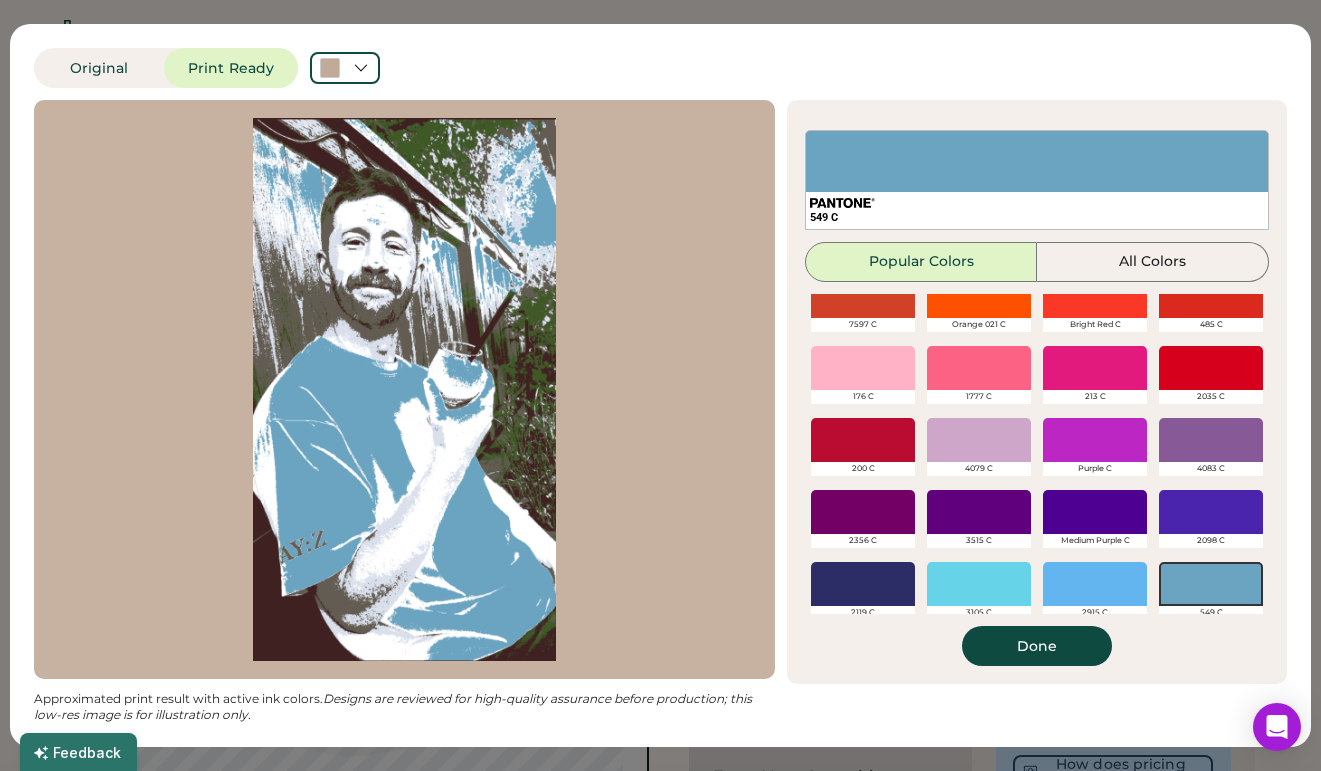 click at bounding box center [979, 584] 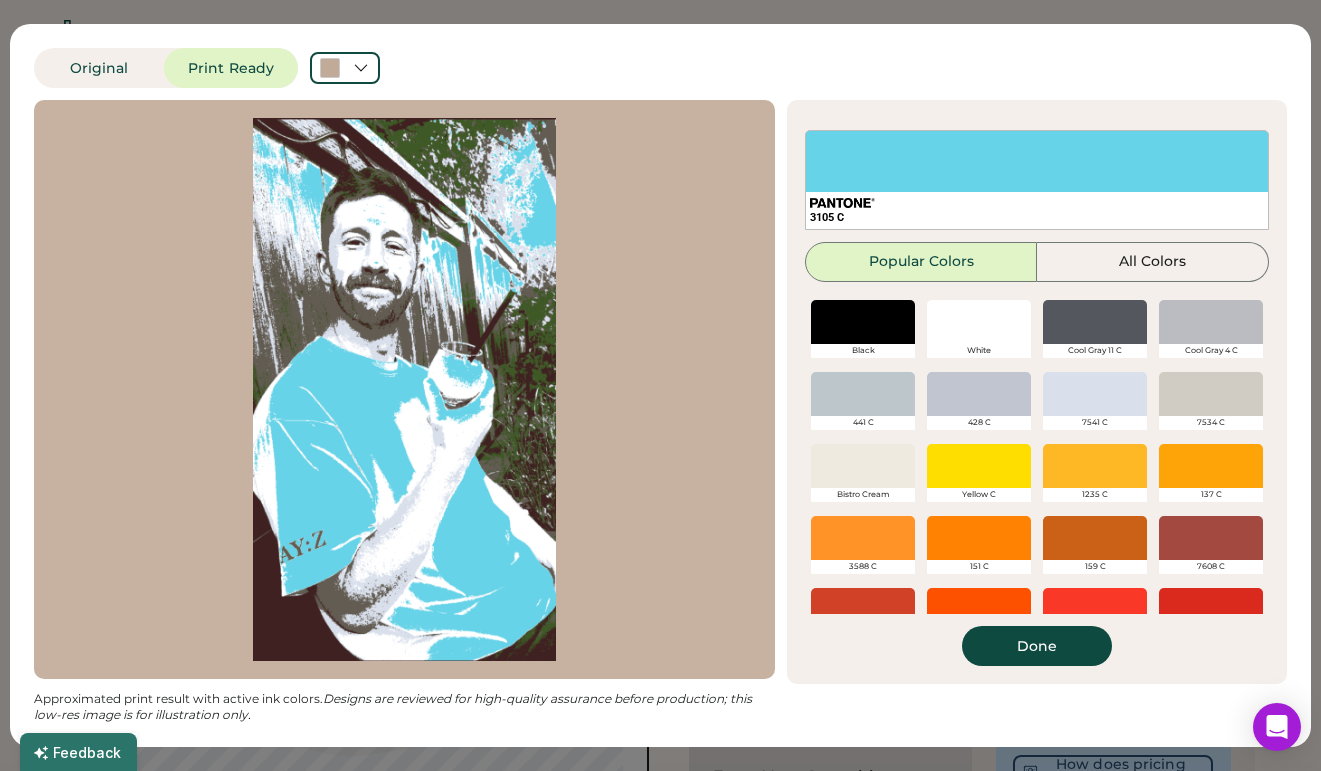 scroll, scrollTop: 0, scrollLeft: 0, axis: both 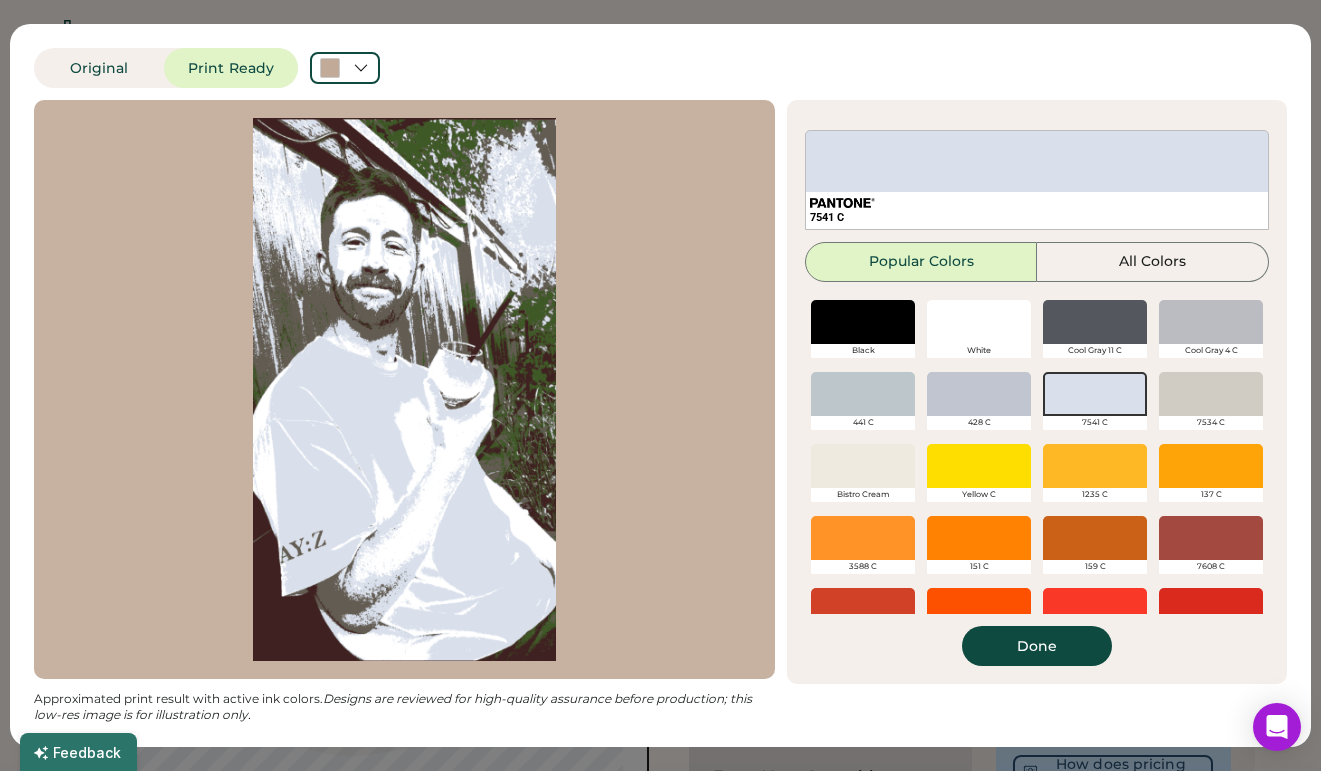 click at bounding box center [1211, 322] 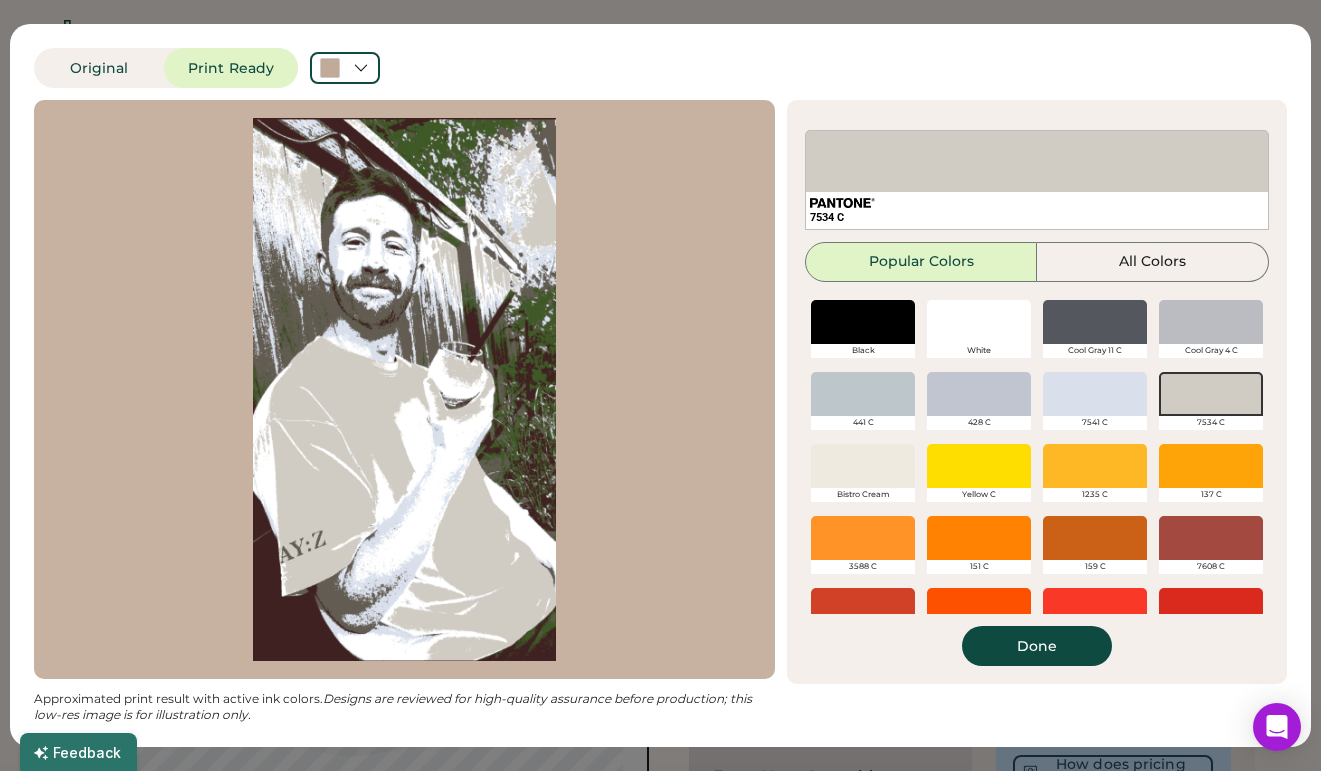 scroll, scrollTop: 0, scrollLeft: 0, axis: both 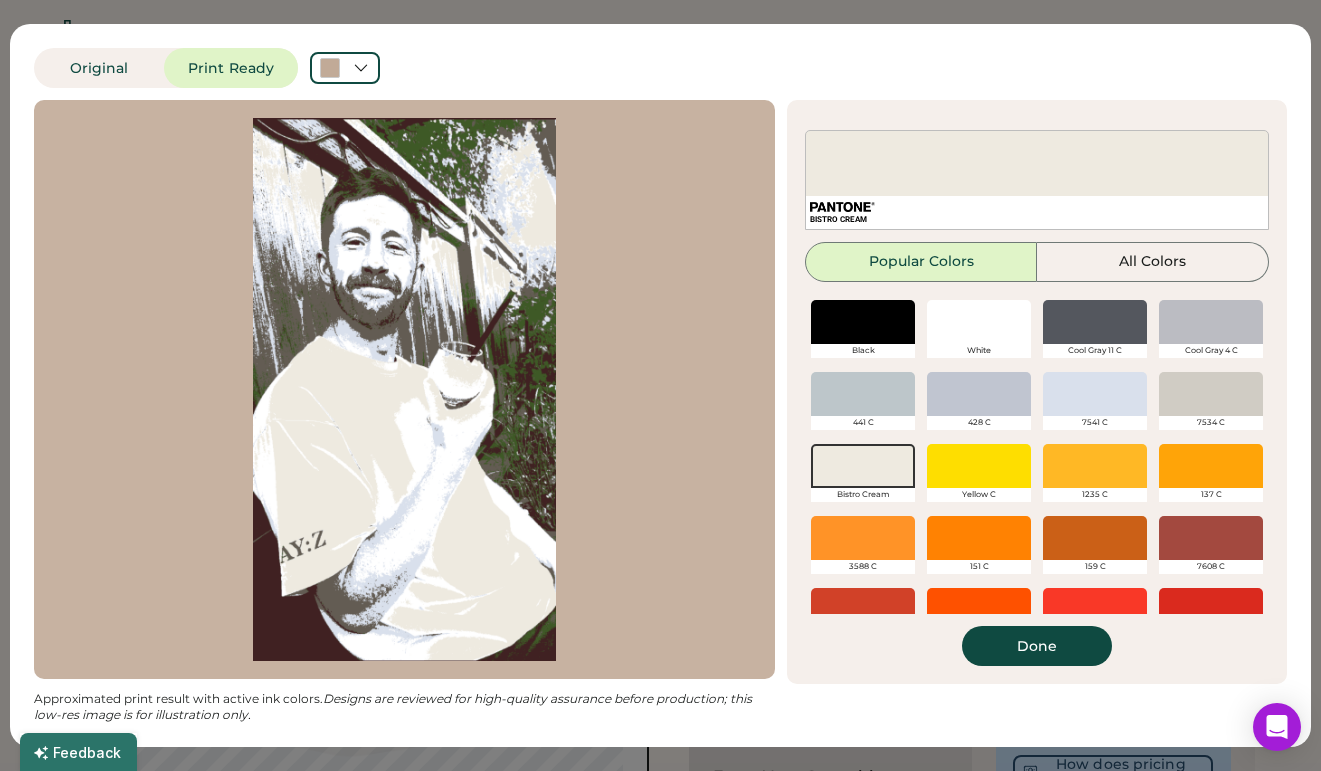 click at bounding box center [1095, 322] 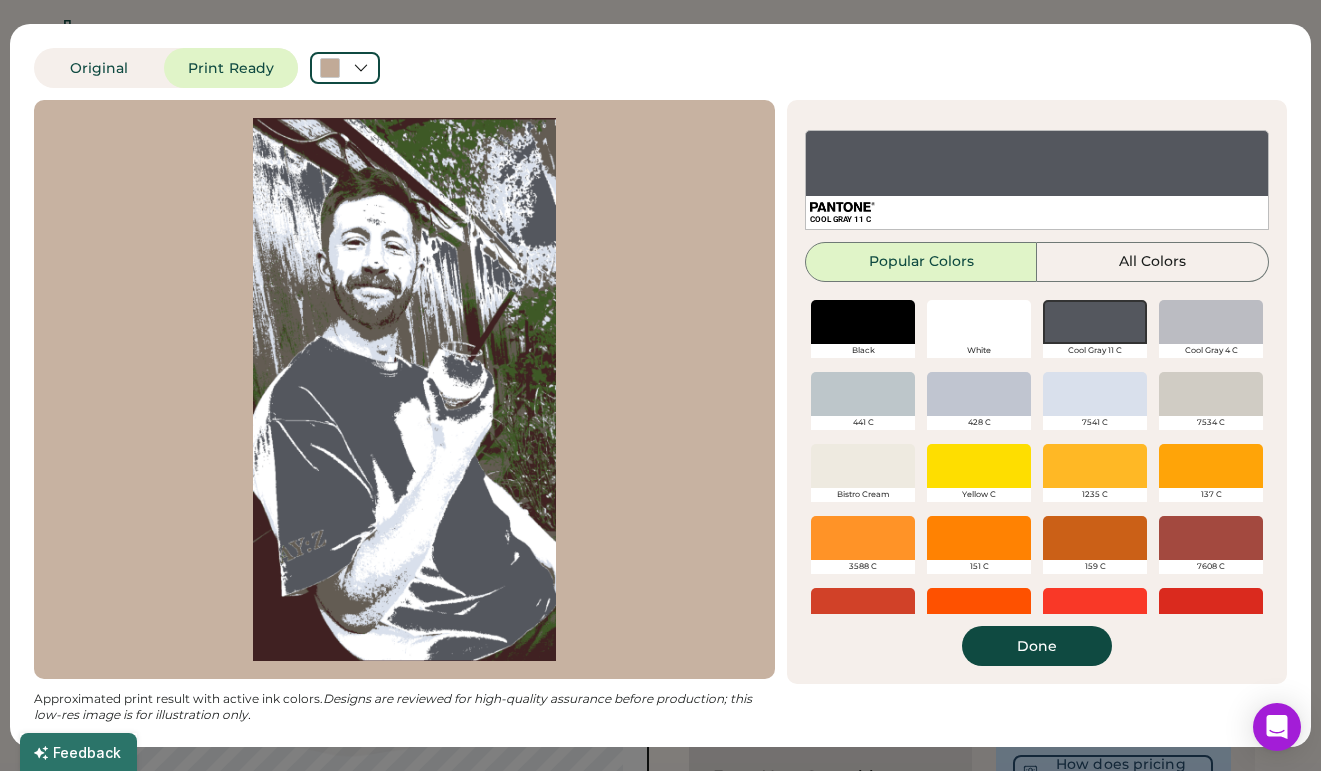 click at bounding box center [863, 322] 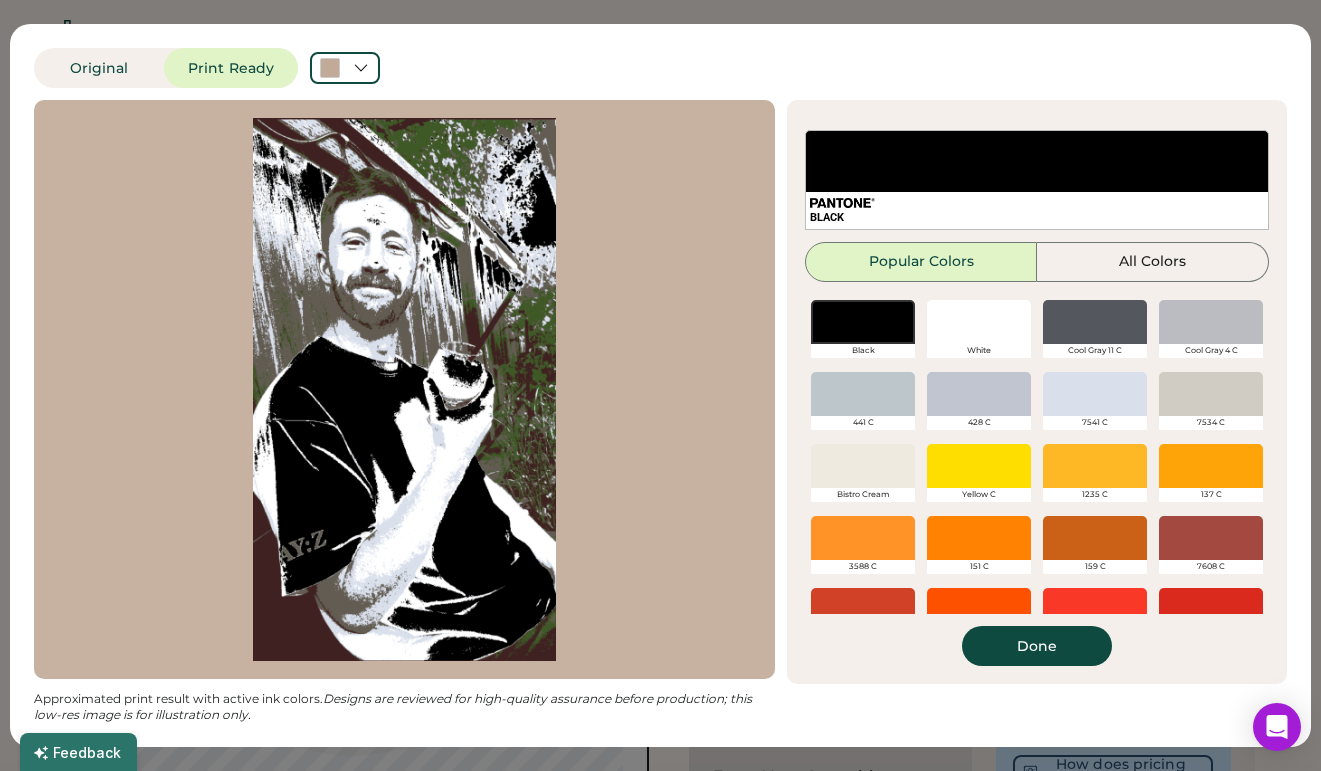 click on "Done" at bounding box center (1037, 646) 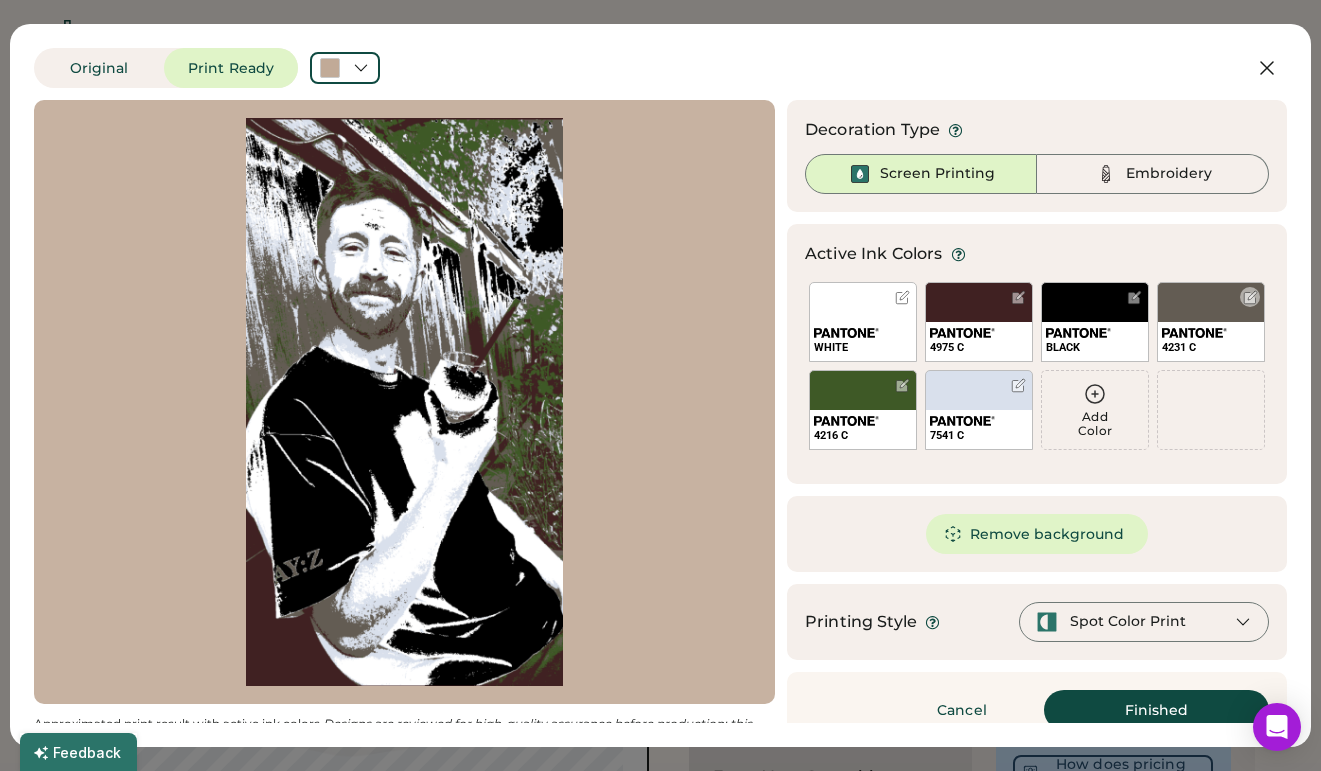 click on "4231 C" at bounding box center (1211, 341) 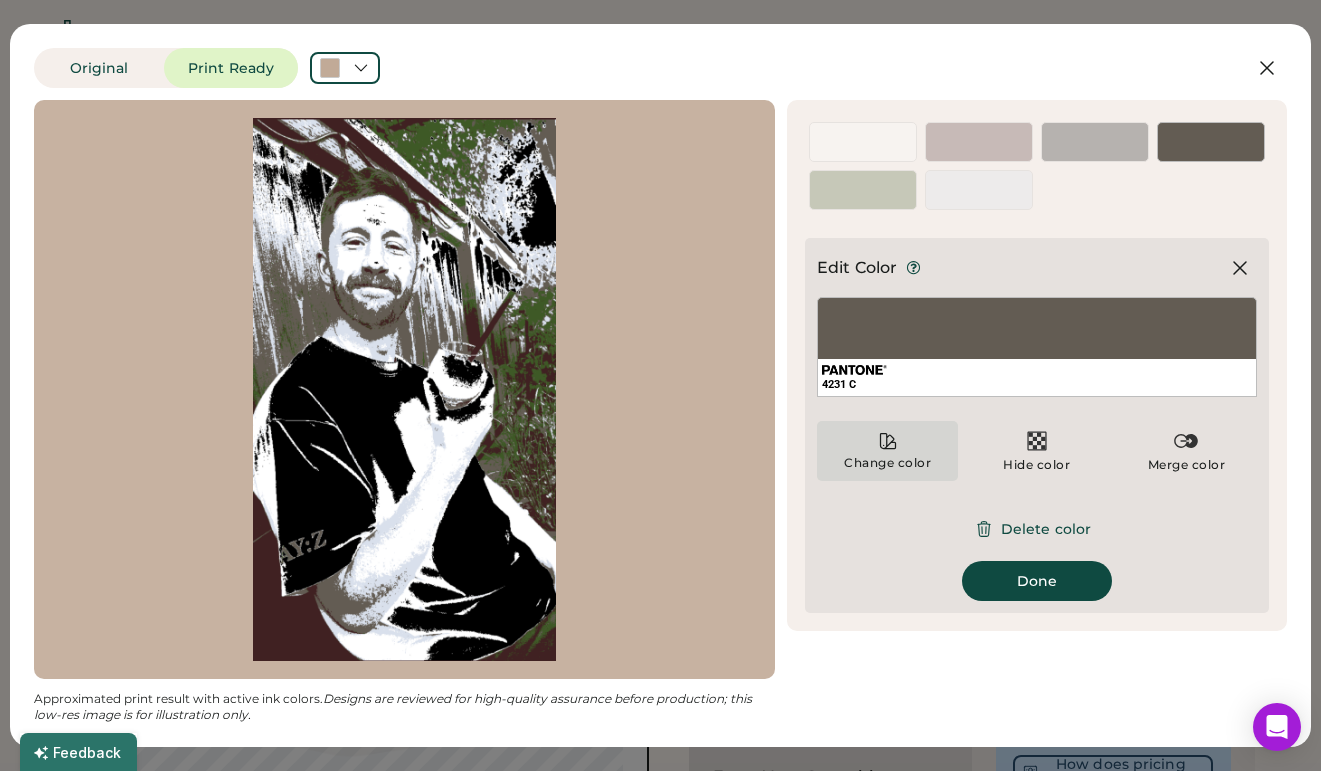 click 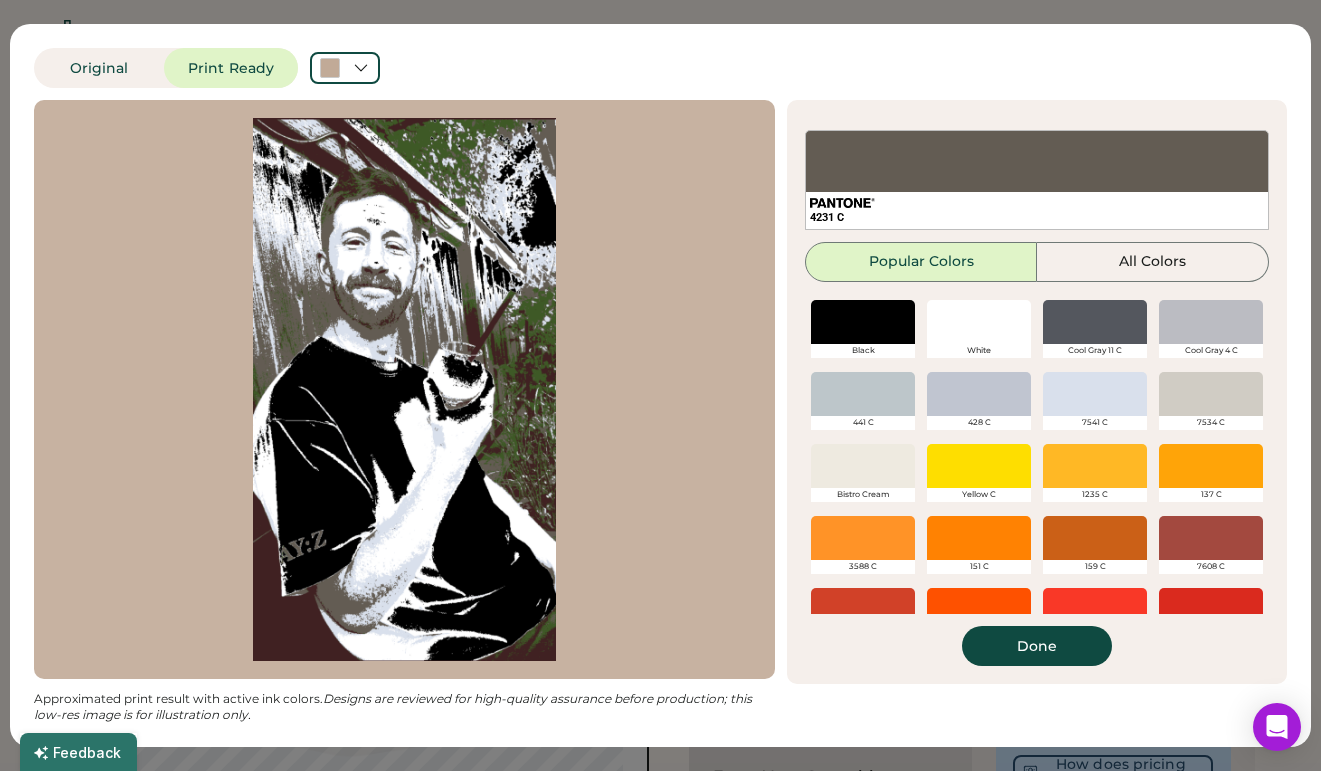 click at bounding box center [1211, 394] 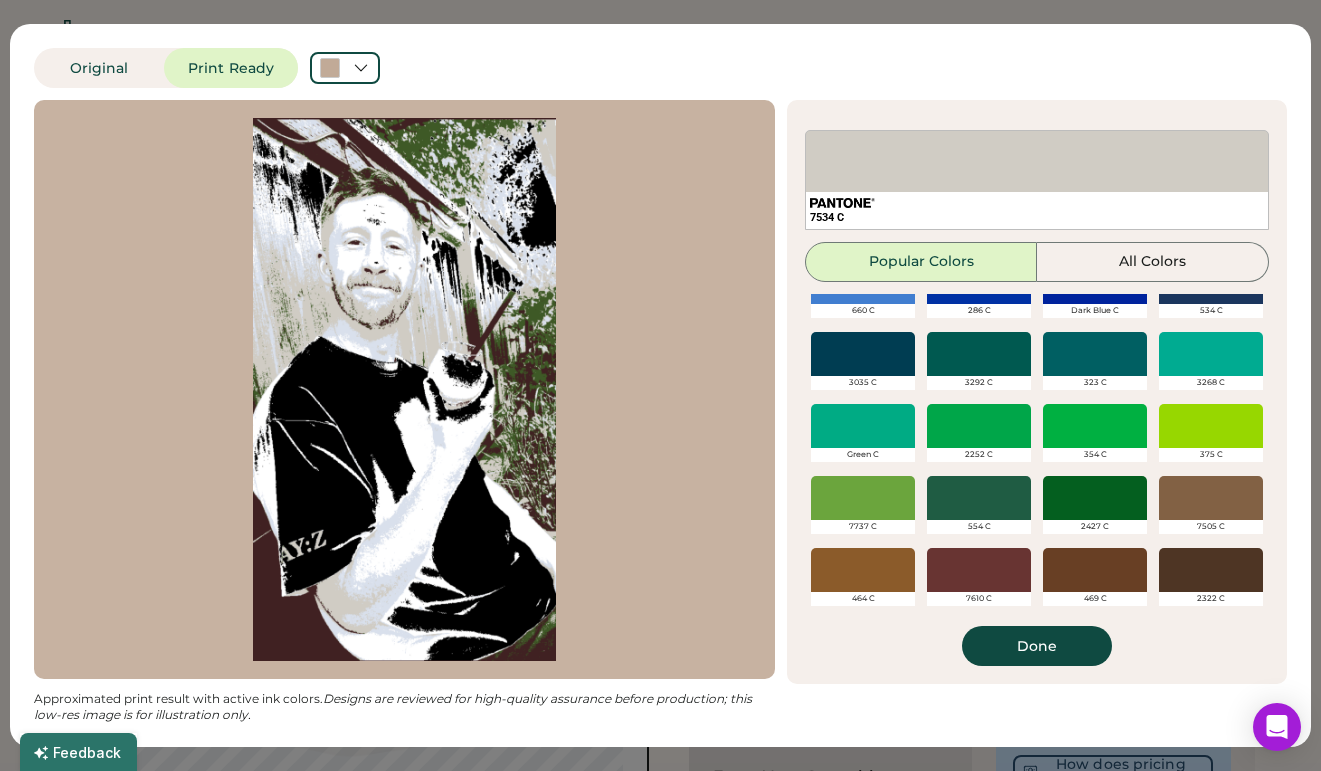 scroll, scrollTop: 688, scrollLeft: 0, axis: vertical 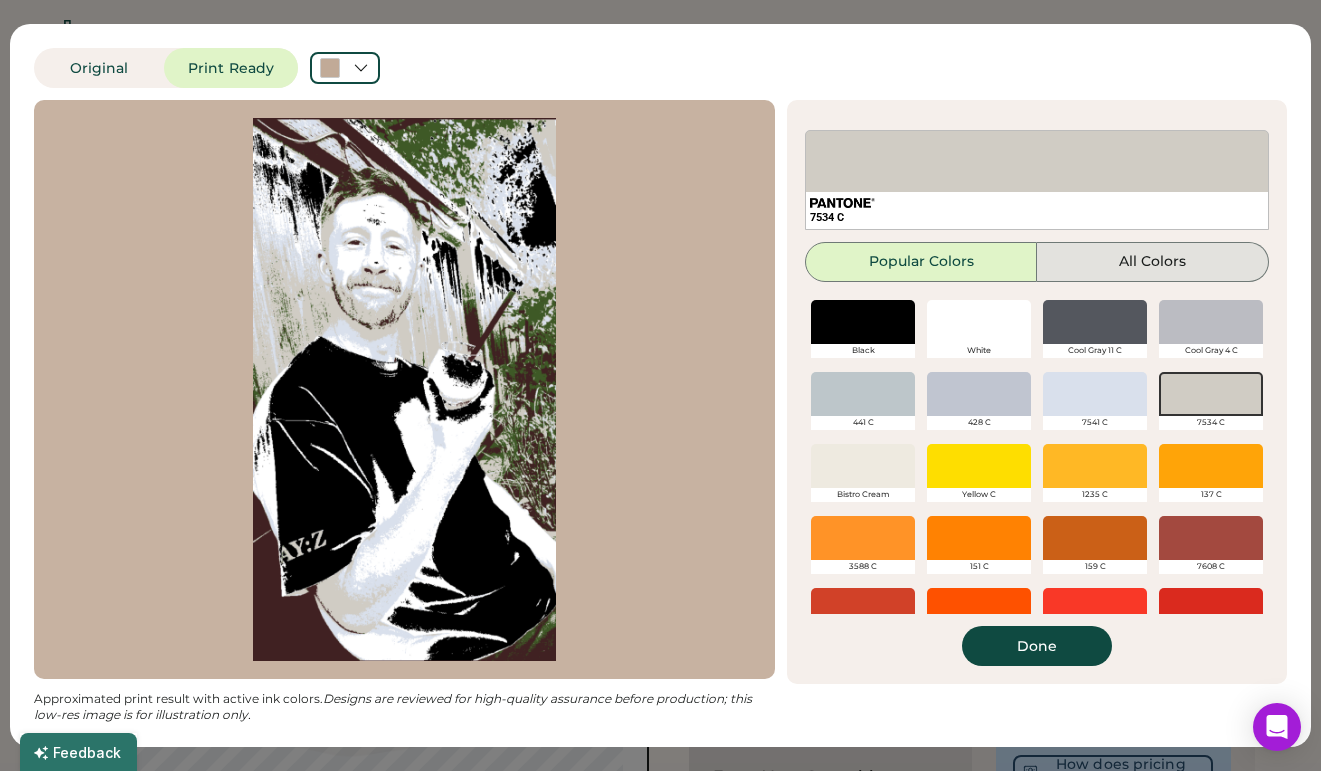 click on "All Colors" at bounding box center [1153, 262] 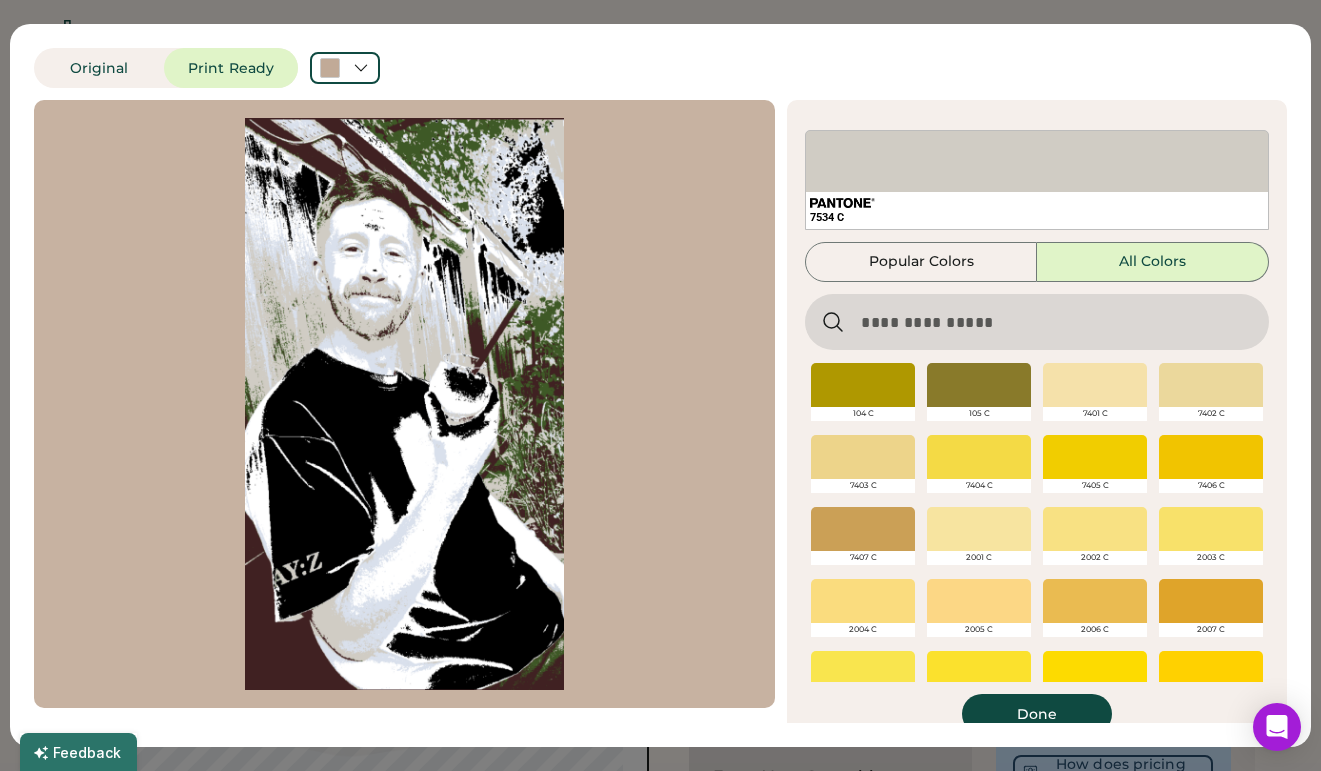 scroll, scrollTop: 599, scrollLeft: 0, axis: vertical 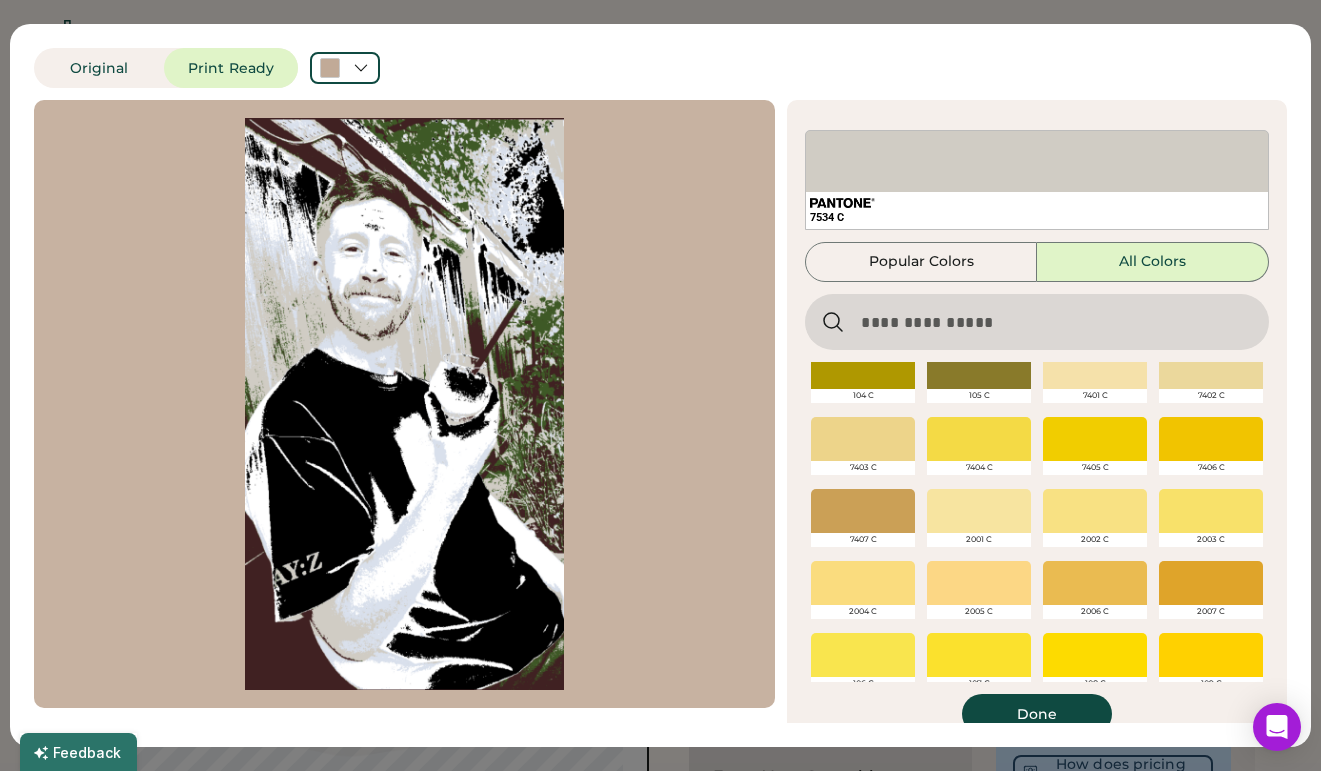 click at bounding box center [1037, 322] 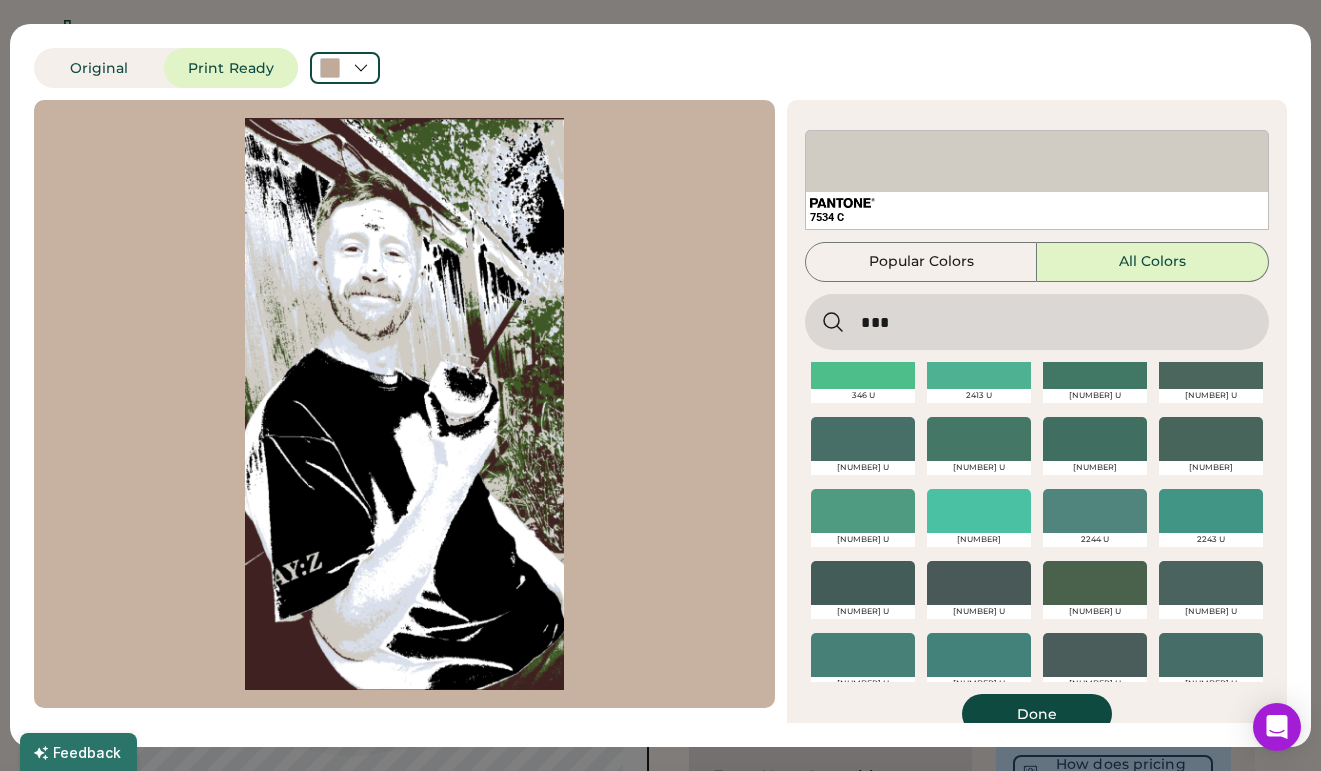 scroll, scrollTop: 112, scrollLeft: 0, axis: vertical 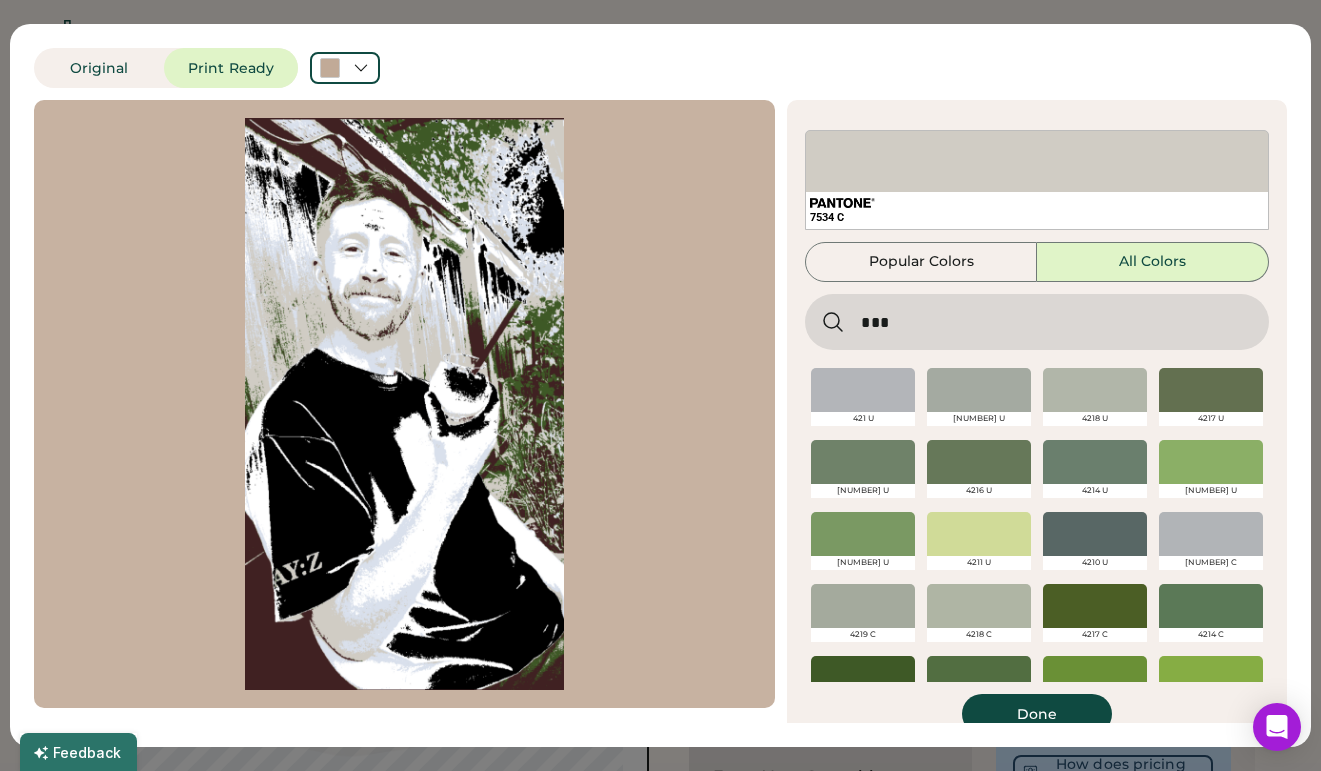 type on "***" 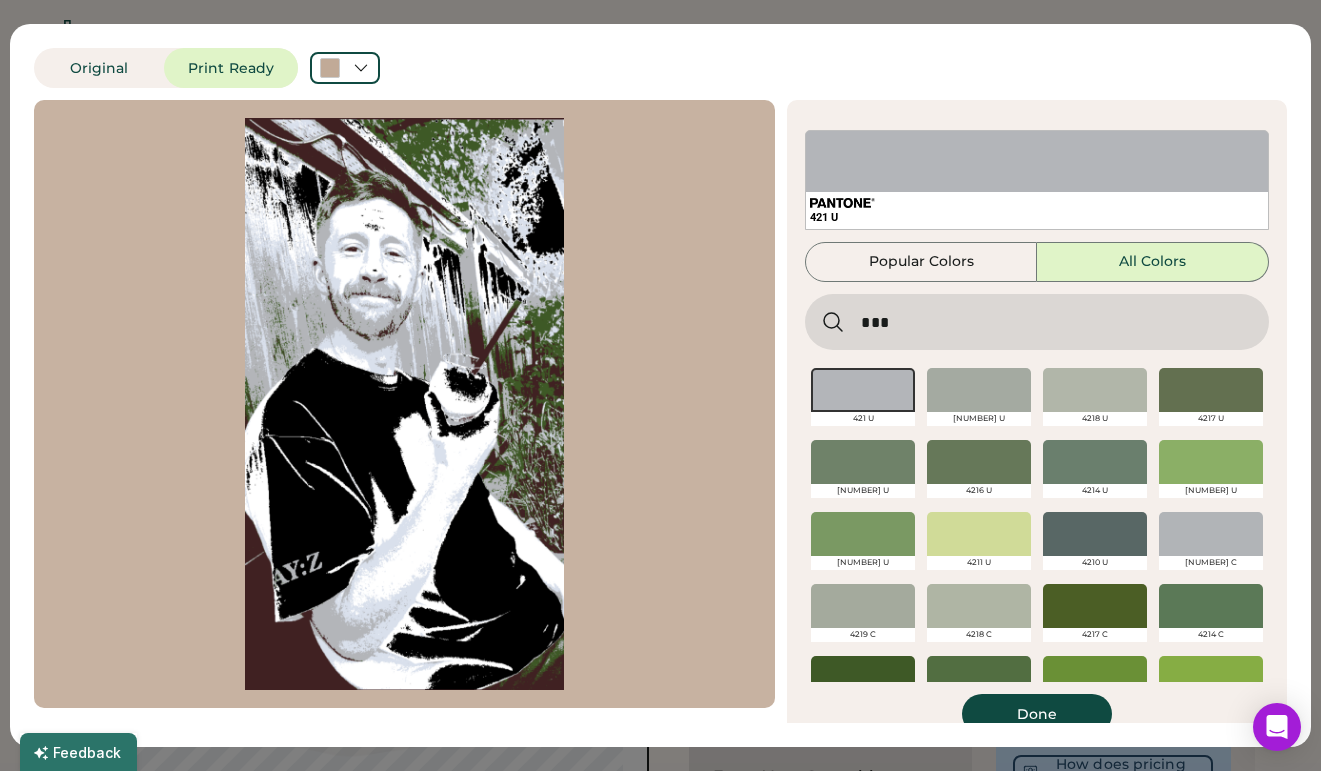 click at bounding box center [1211, 534] 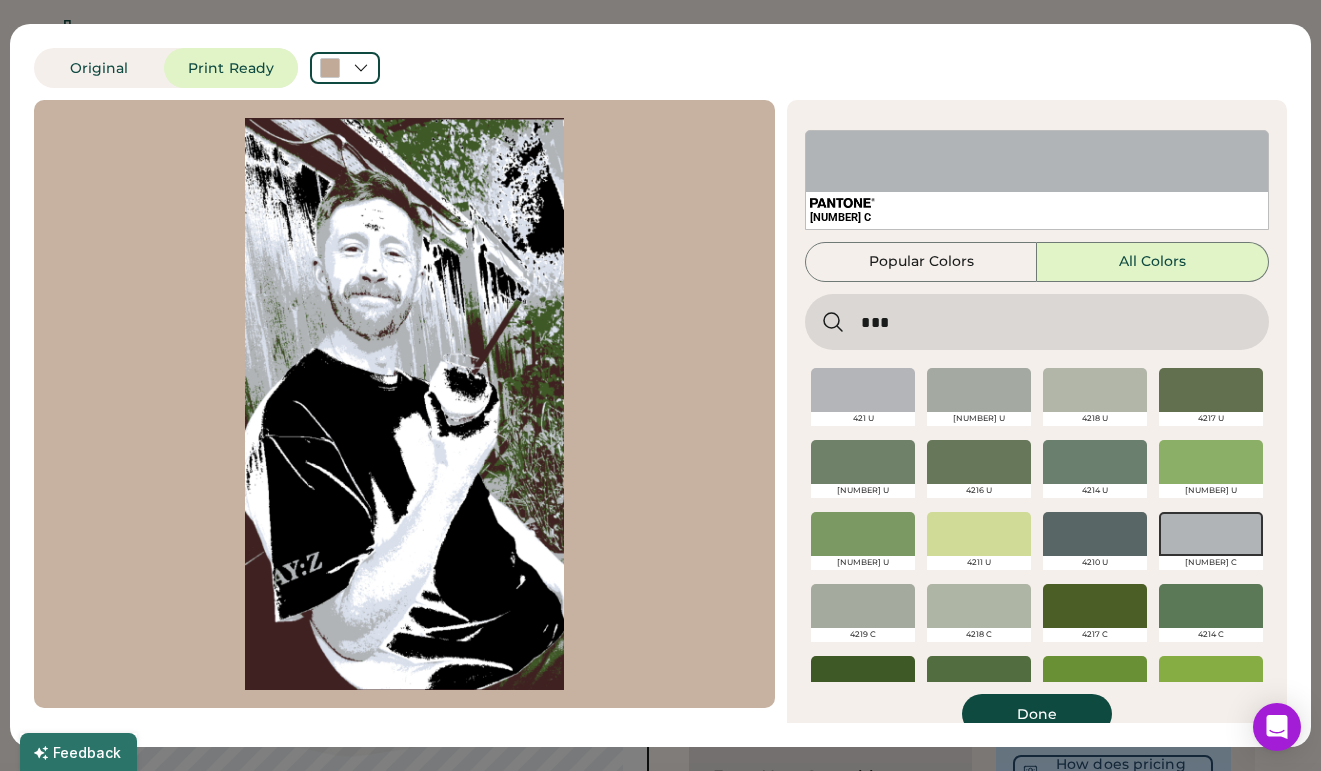 click at bounding box center [1095, 390] 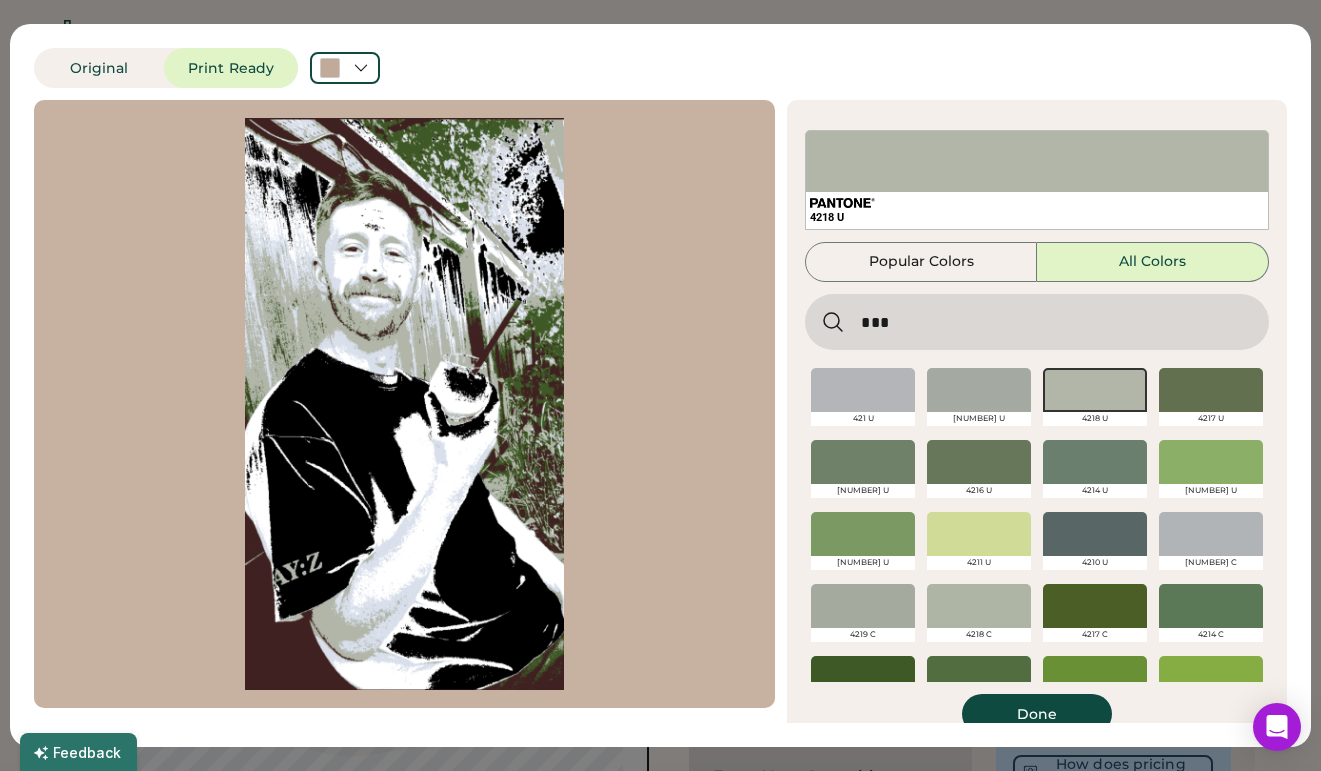 click at bounding box center (1095, 462) 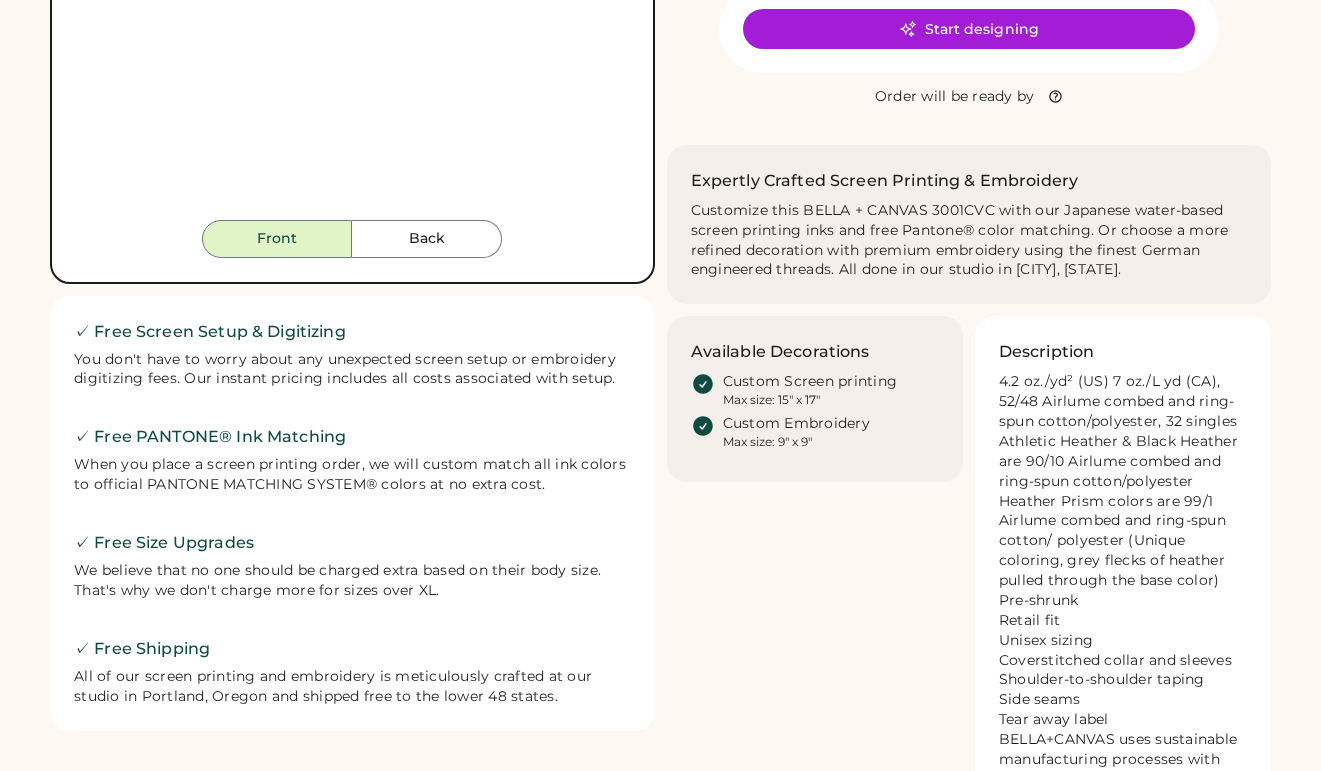 scroll, scrollTop: 0, scrollLeft: 0, axis: both 